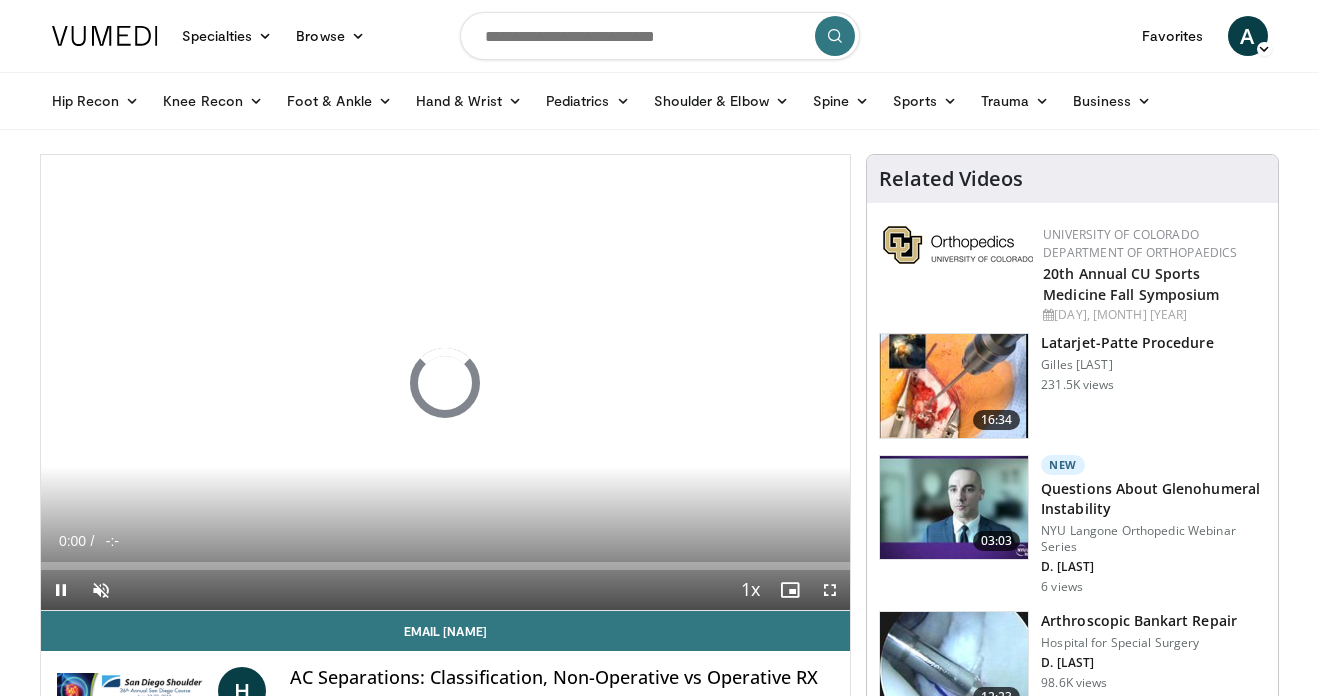scroll, scrollTop: 98, scrollLeft: 0, axis: vertical 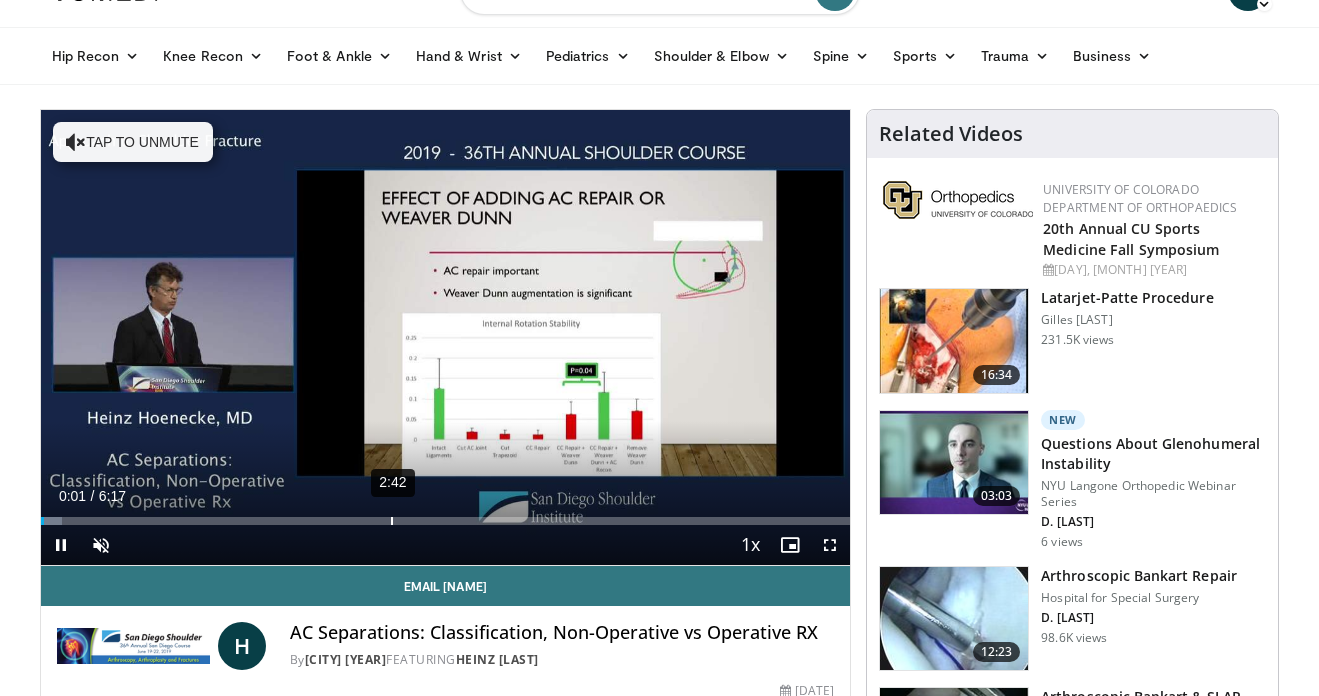 click on "2:42" at bounding box center [392, 521] 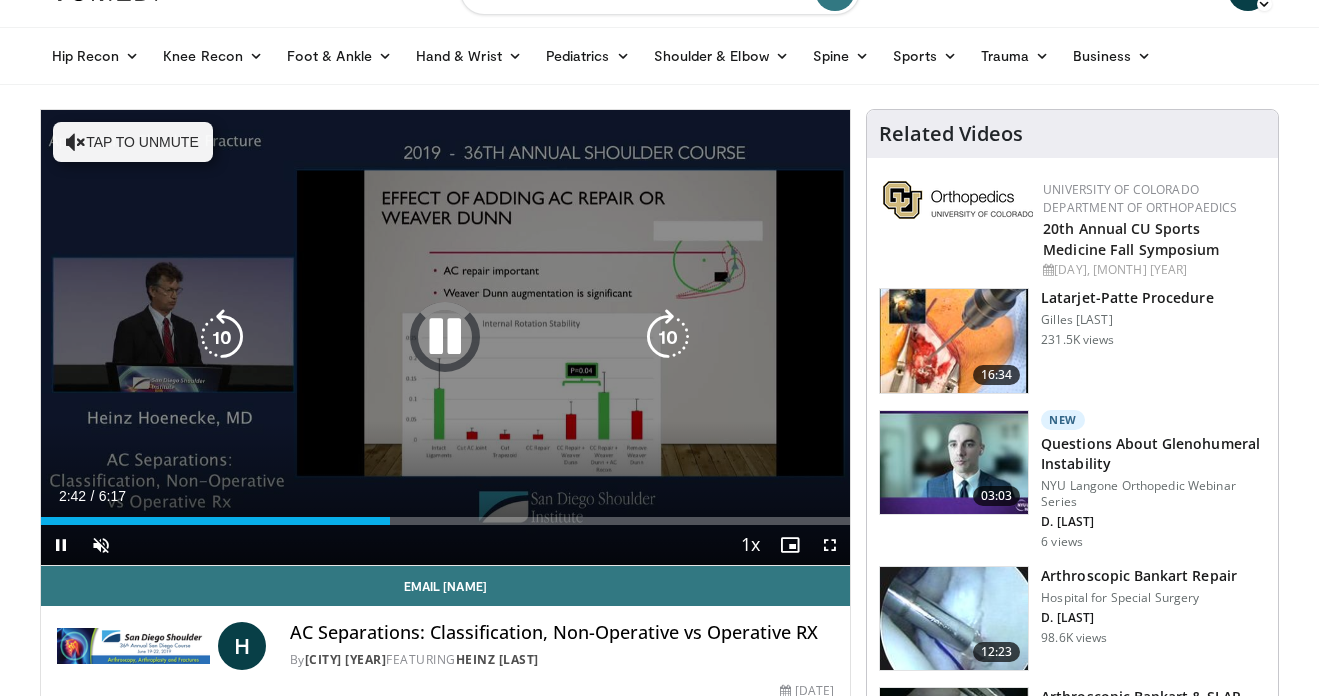 click at bounding box center [445, 337] 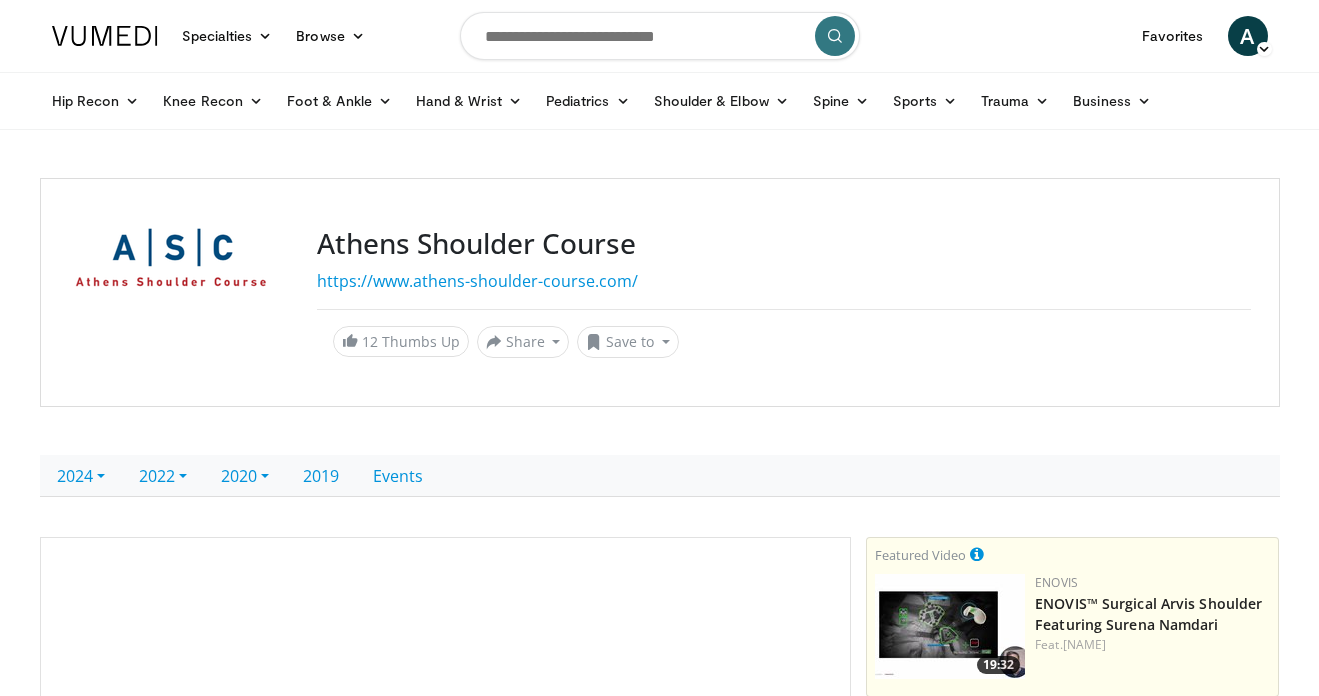 scroll, scrollTop: 0, scrollLeft: 0, axis: both 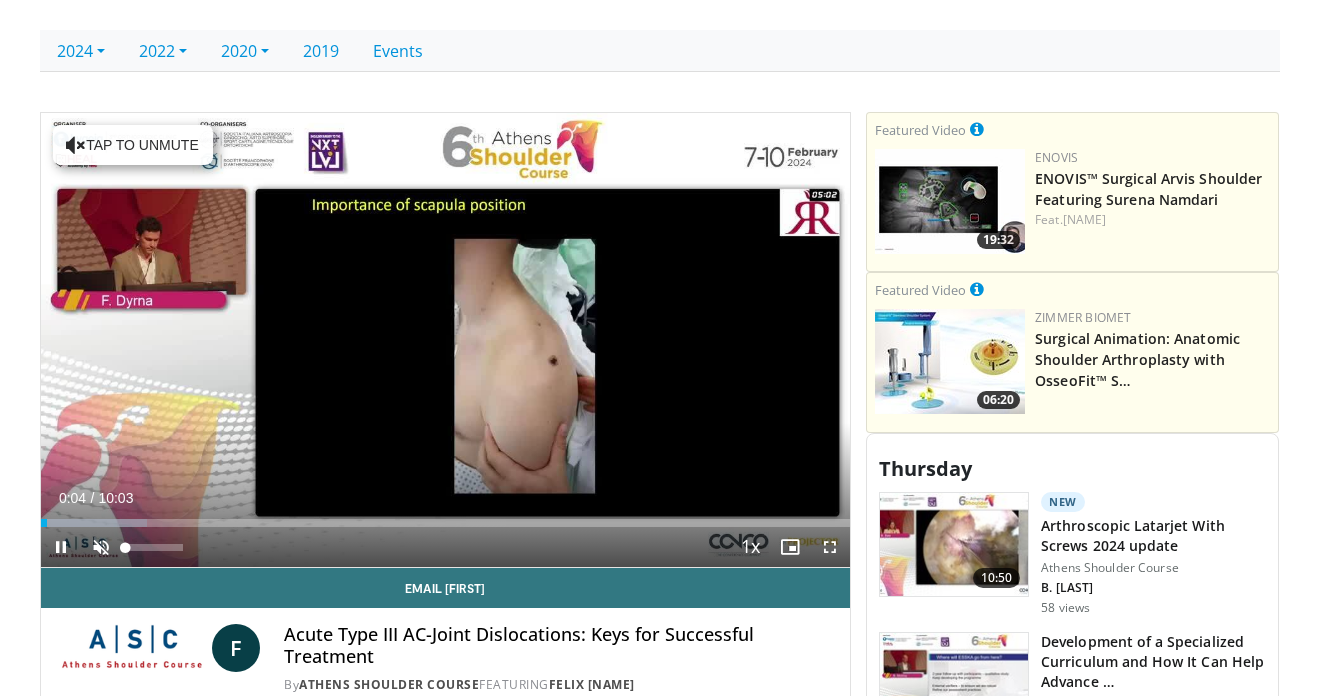 click at bounding box center [101, 547] 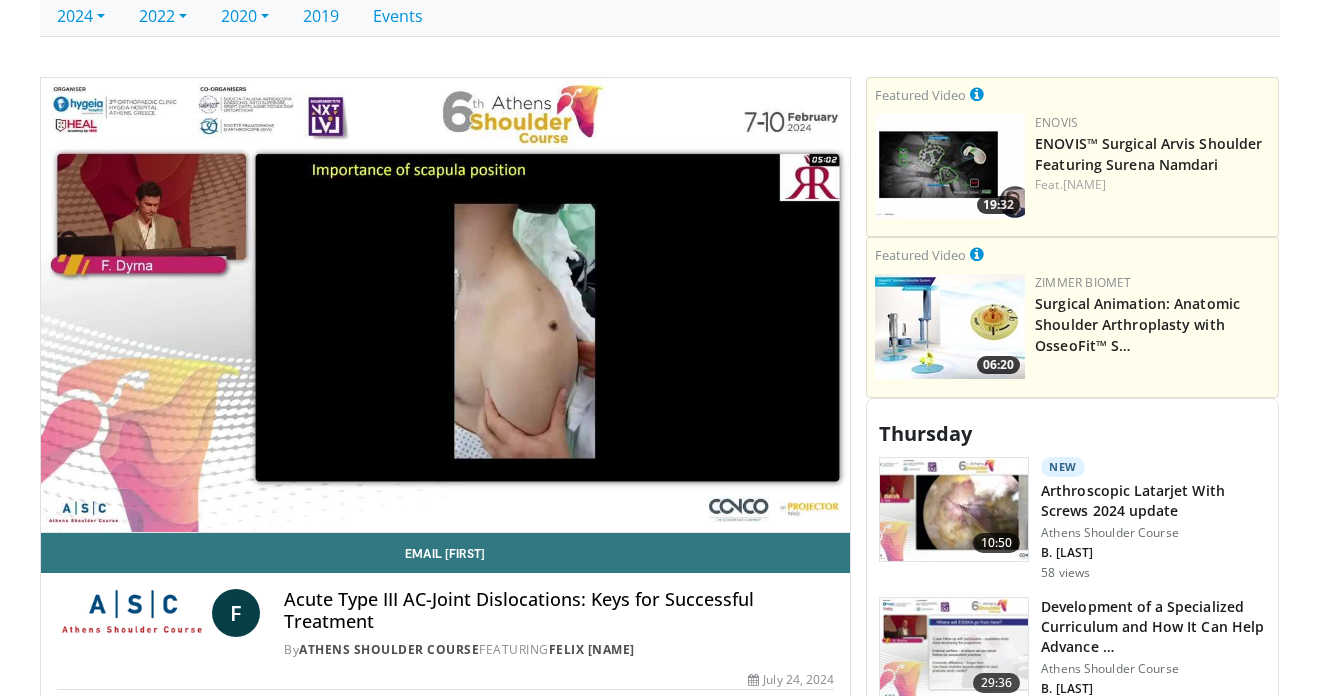 scroll, scrollTop: 458, scrollLeft: 0, axis: vertical 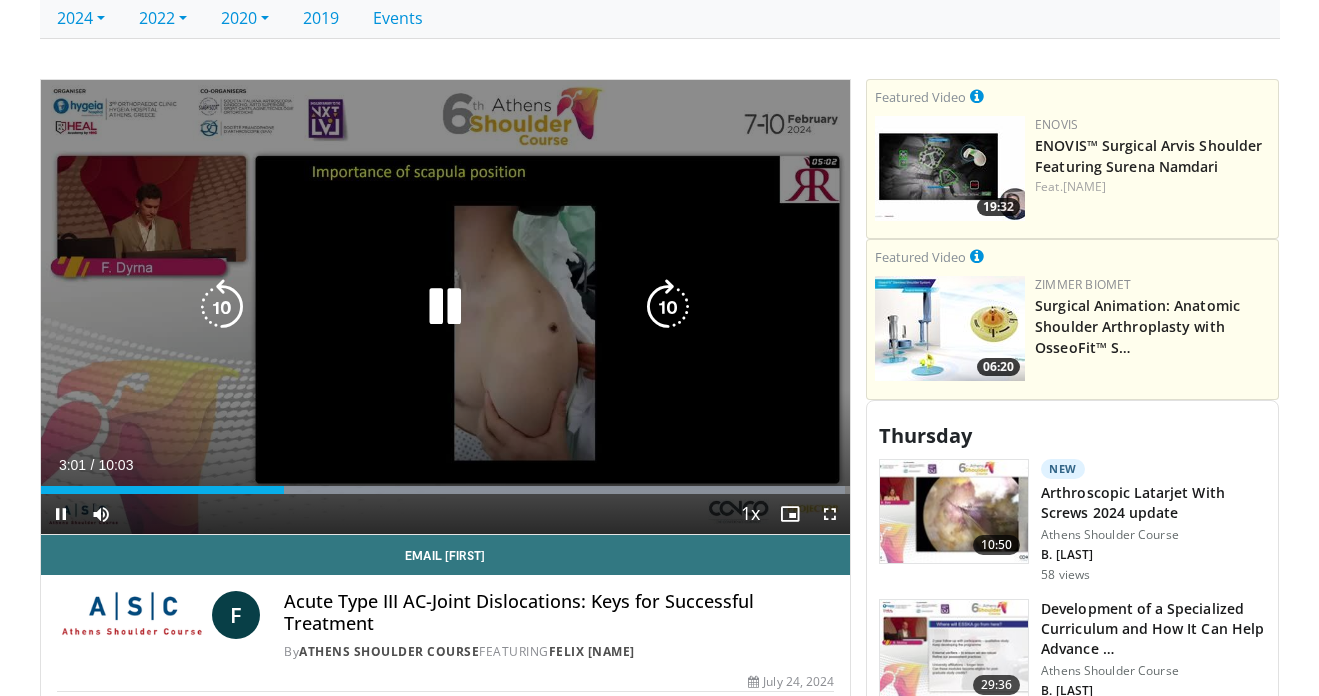 click at bounding box center (445, 307) 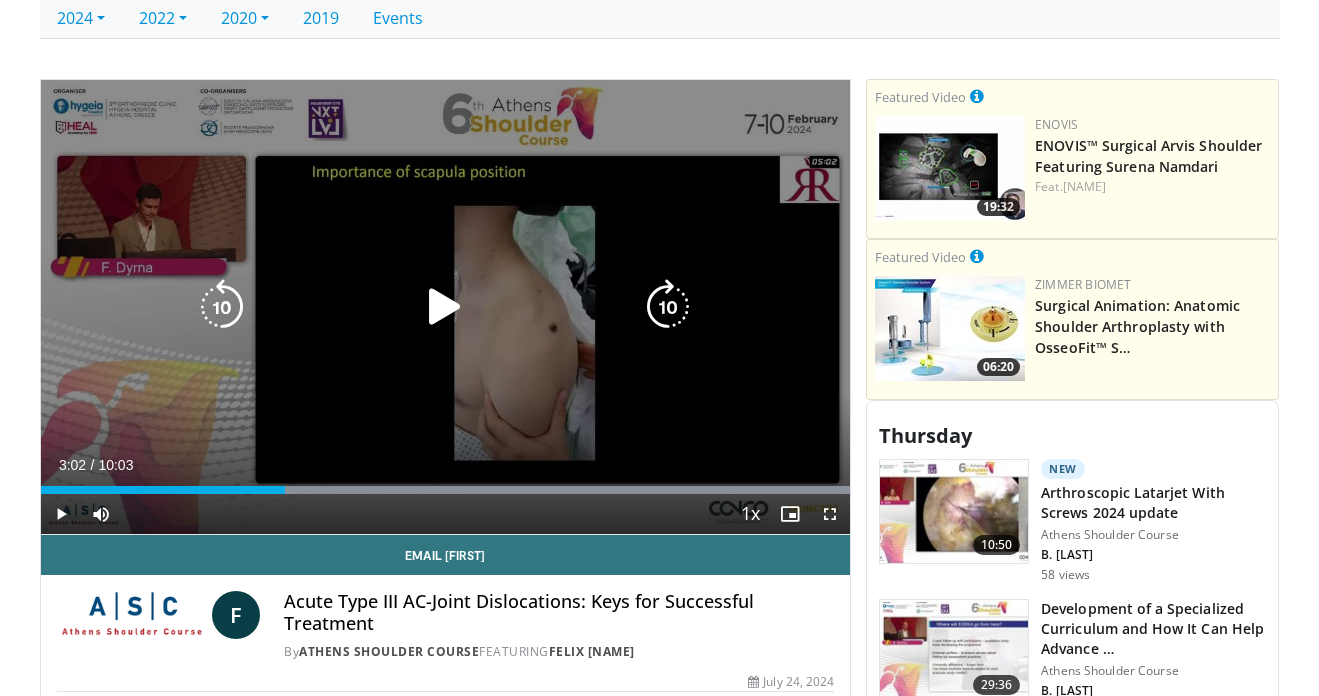 click at bounding box center (222, 307) 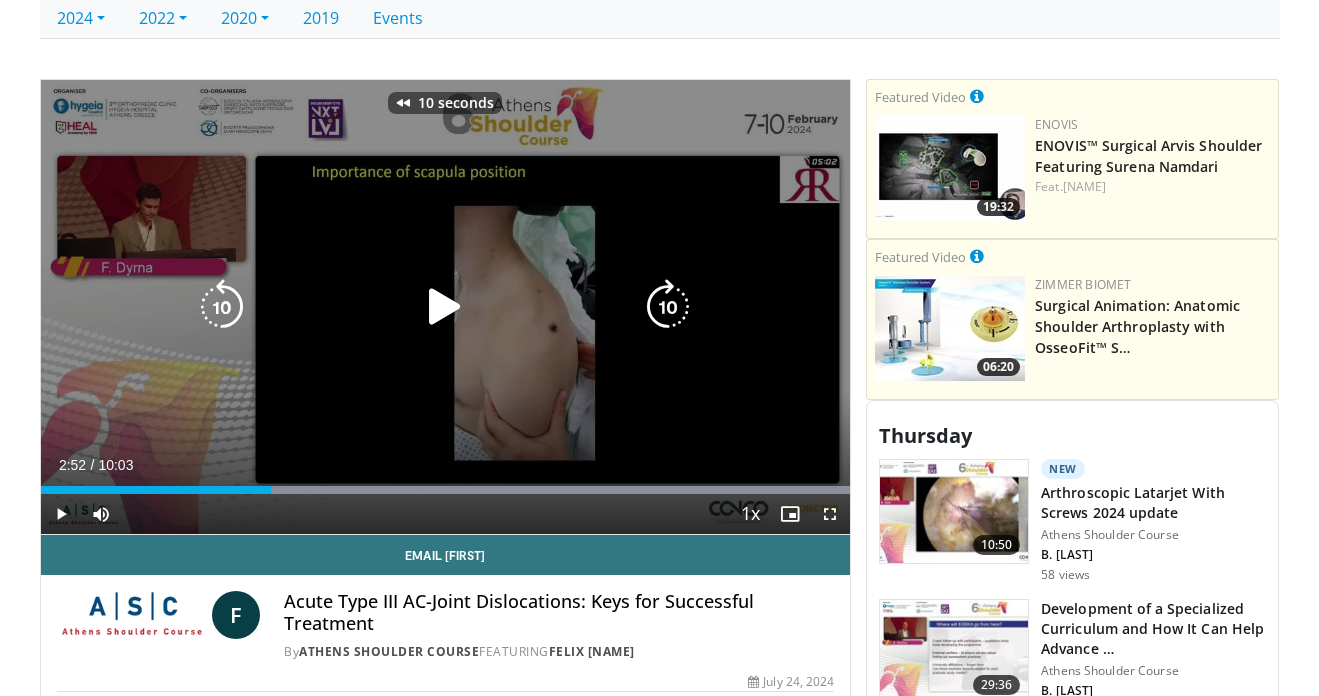 click at bounding box center (222, 307) 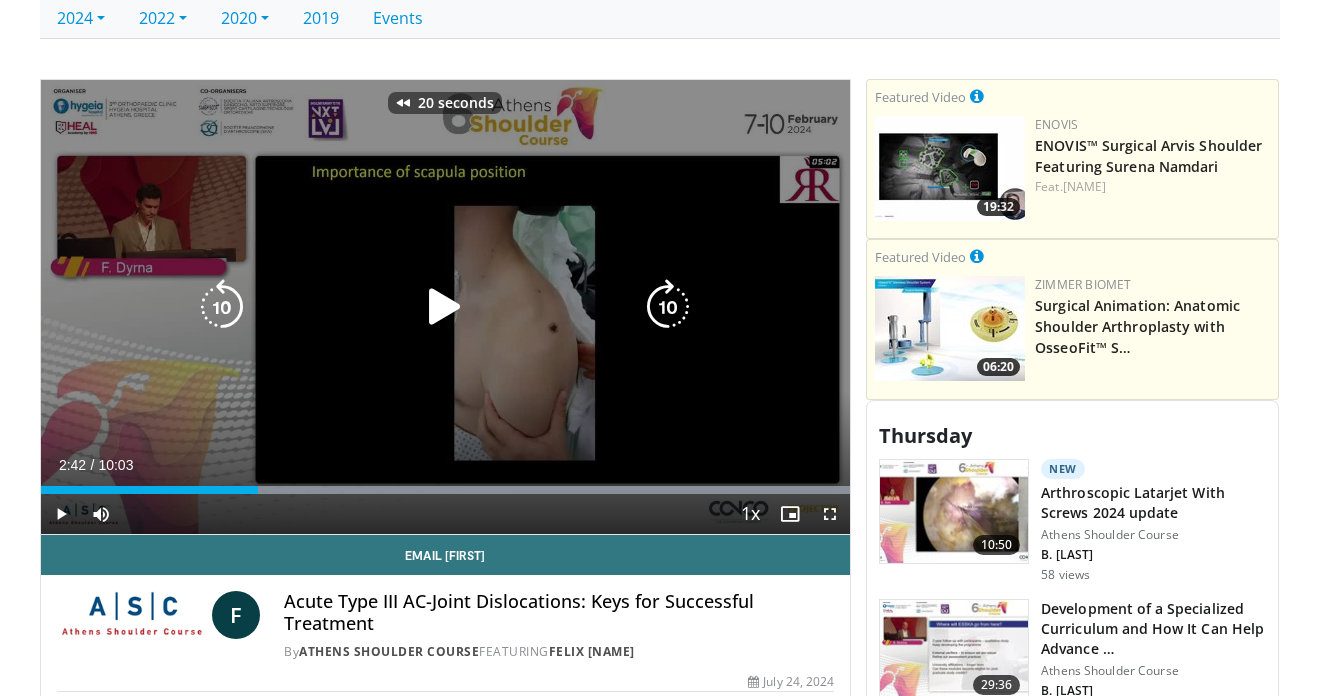 click at bounding box center (445, 307) 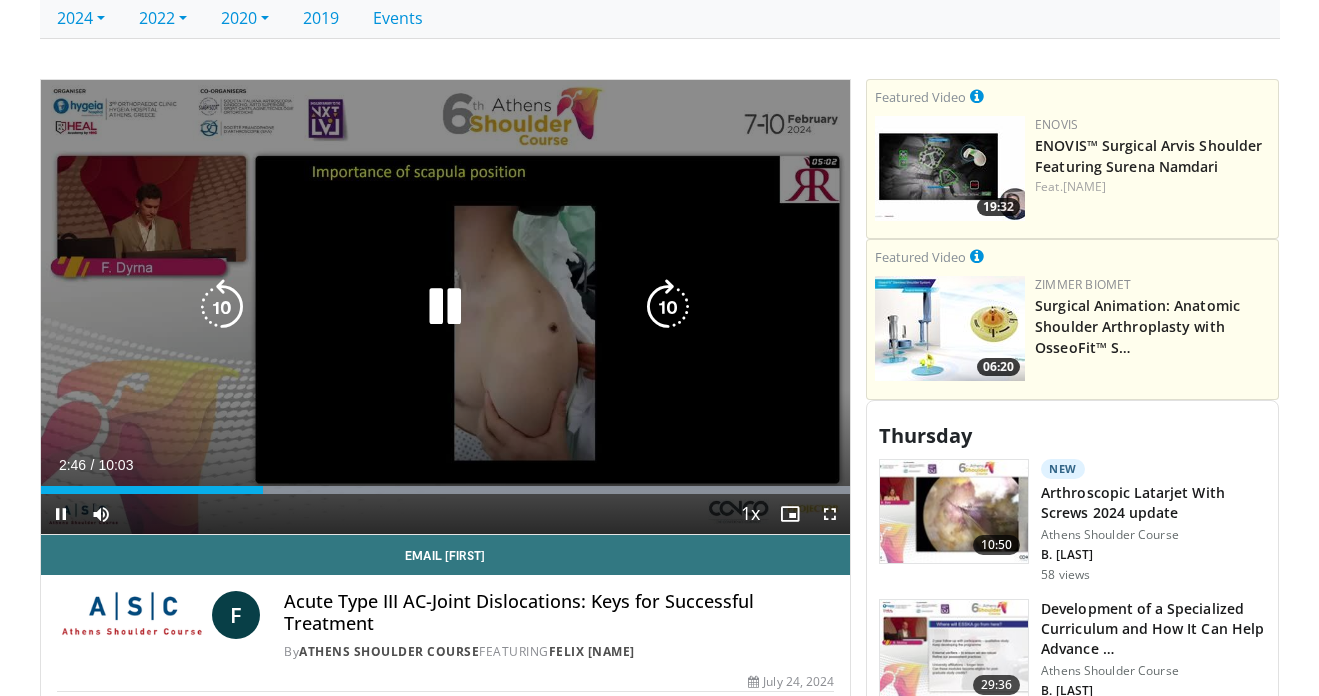 click on "20 seconds
Tap to unmute" at bounding box center (446, 307) 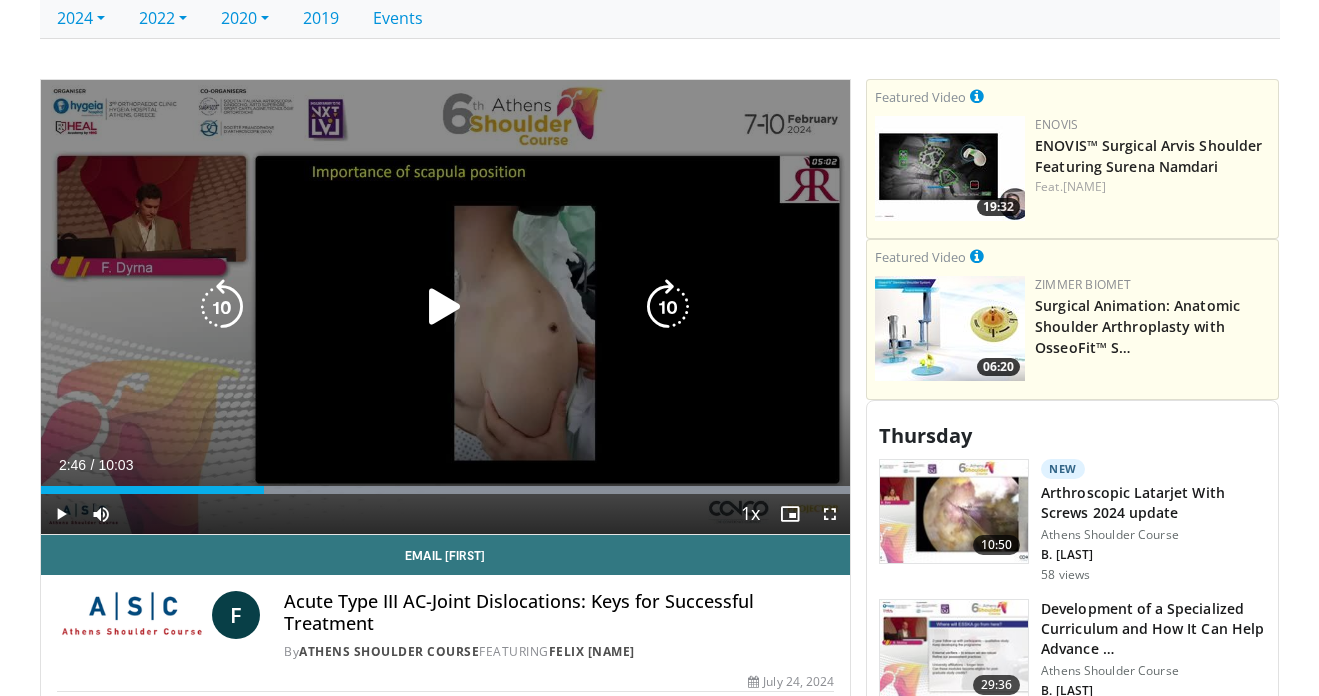 click at bounding box center (222, 307) 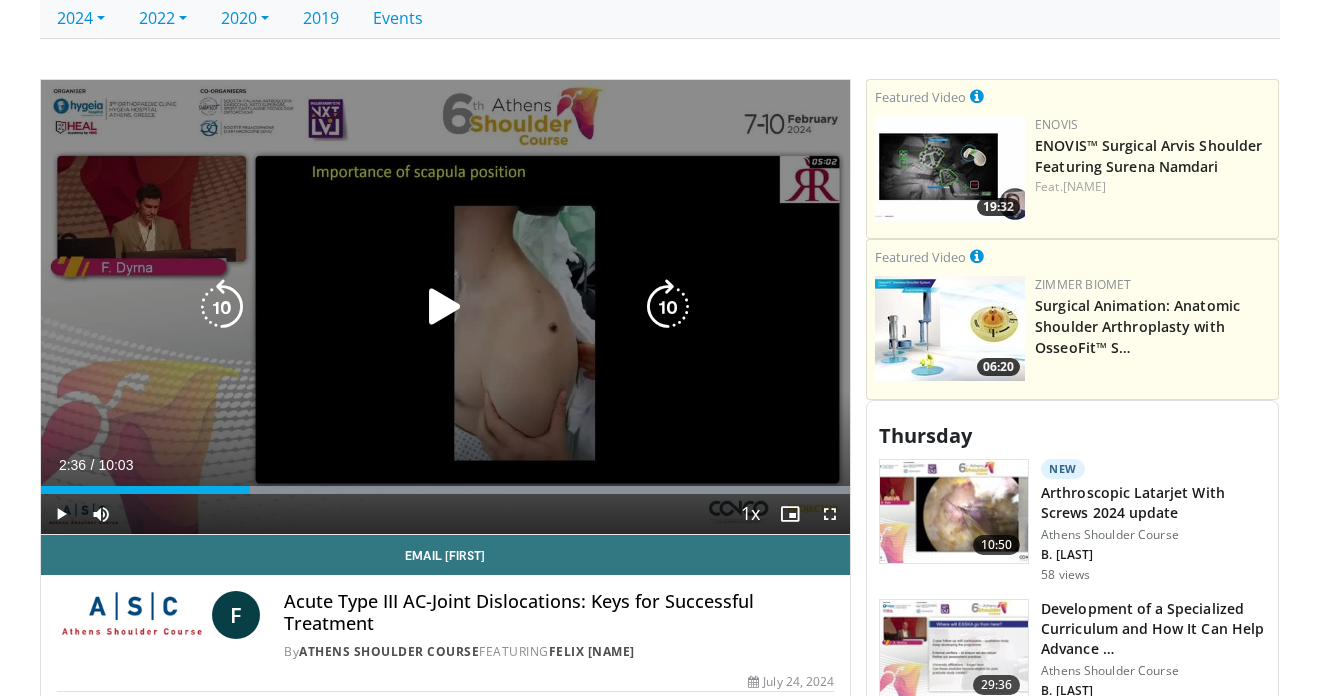 click at bounding box center [445, 307] 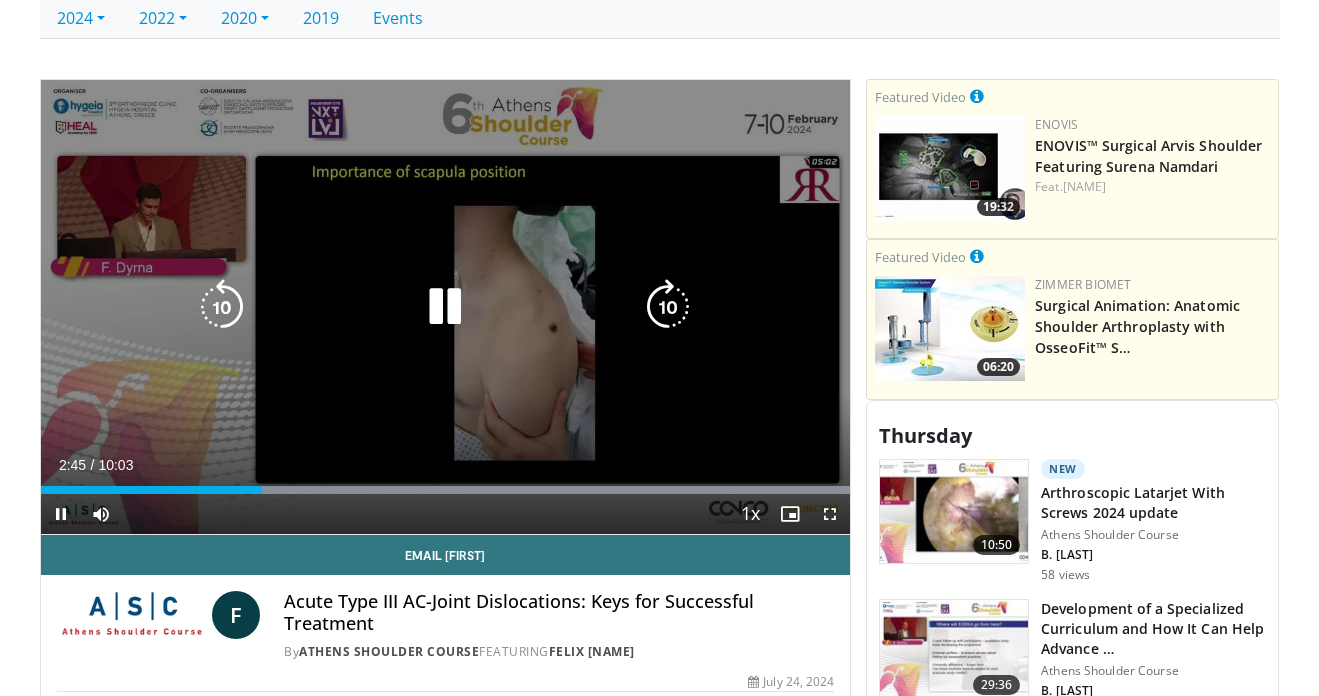 click at bounding box center (445, 307) 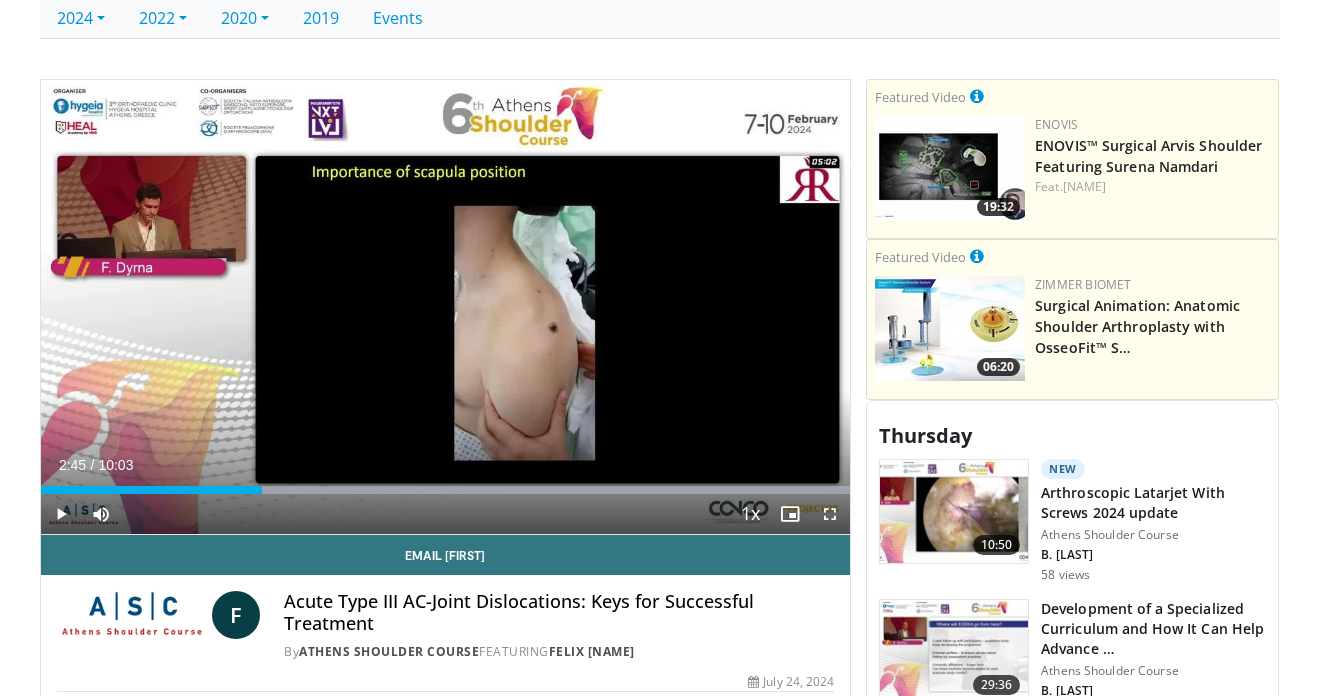 click at bounding box center [830, 514] 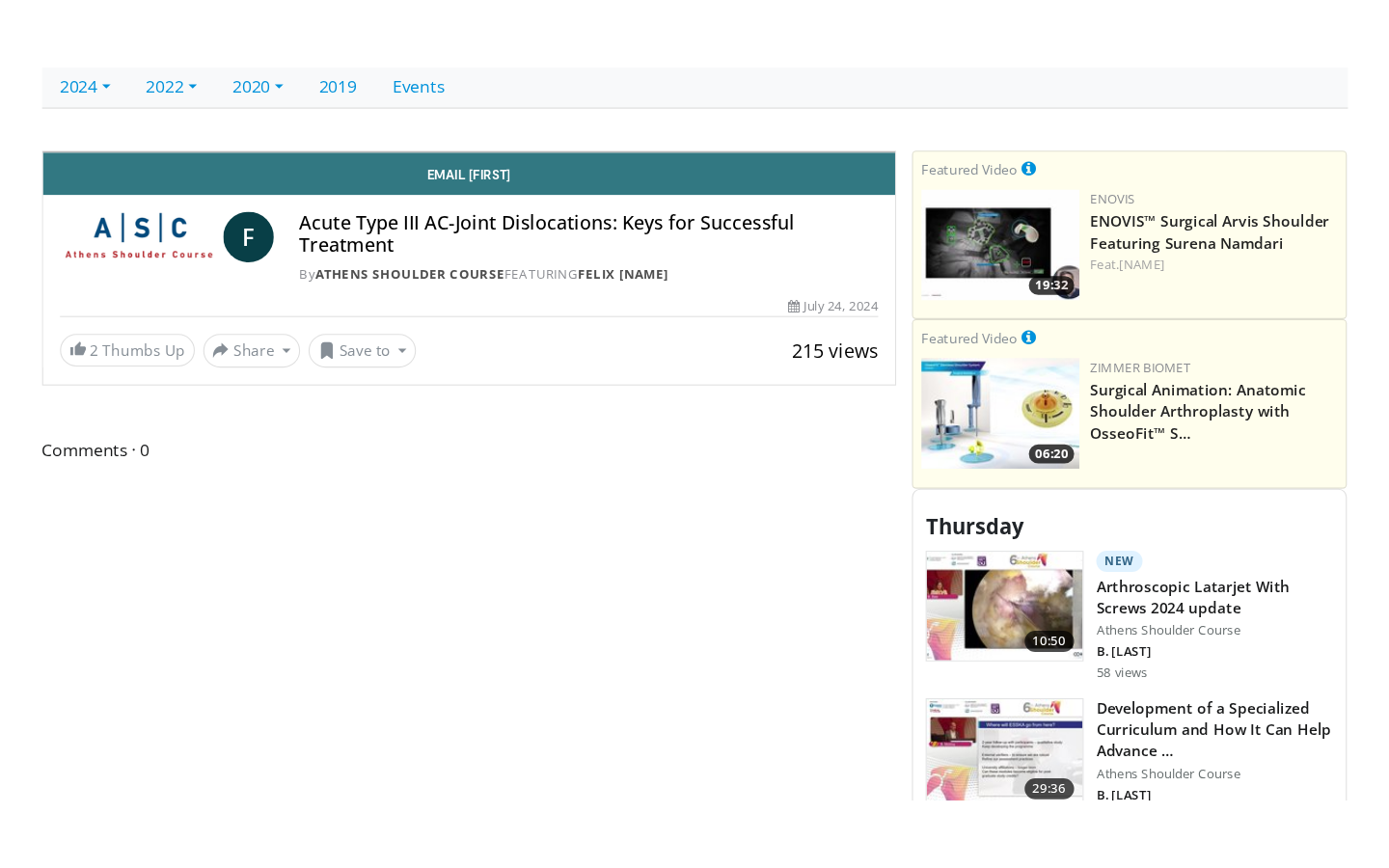 scroll, scrollTop: 0, scrollLeft: 0, axis: both 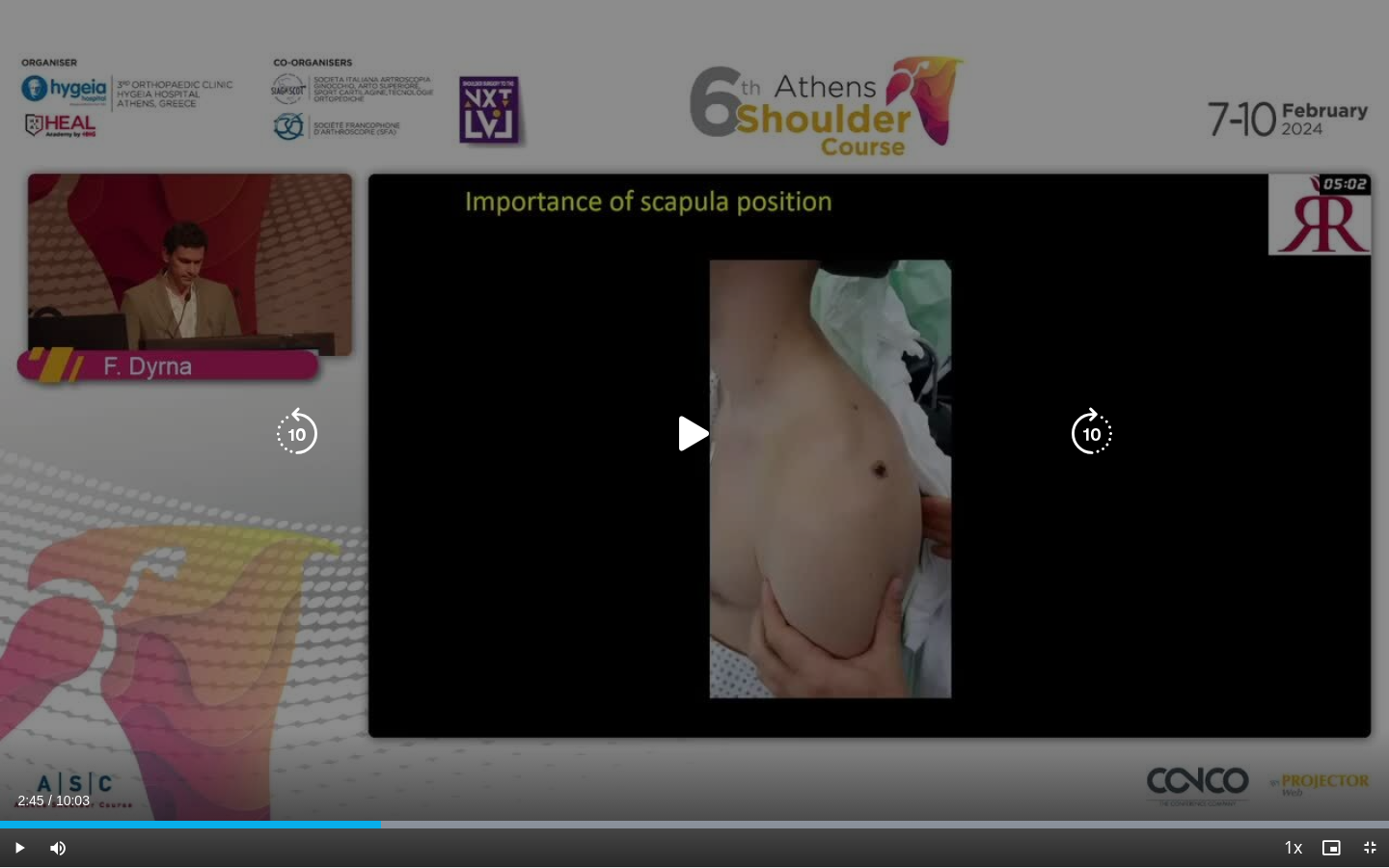 click at bounding box center (297, 434) 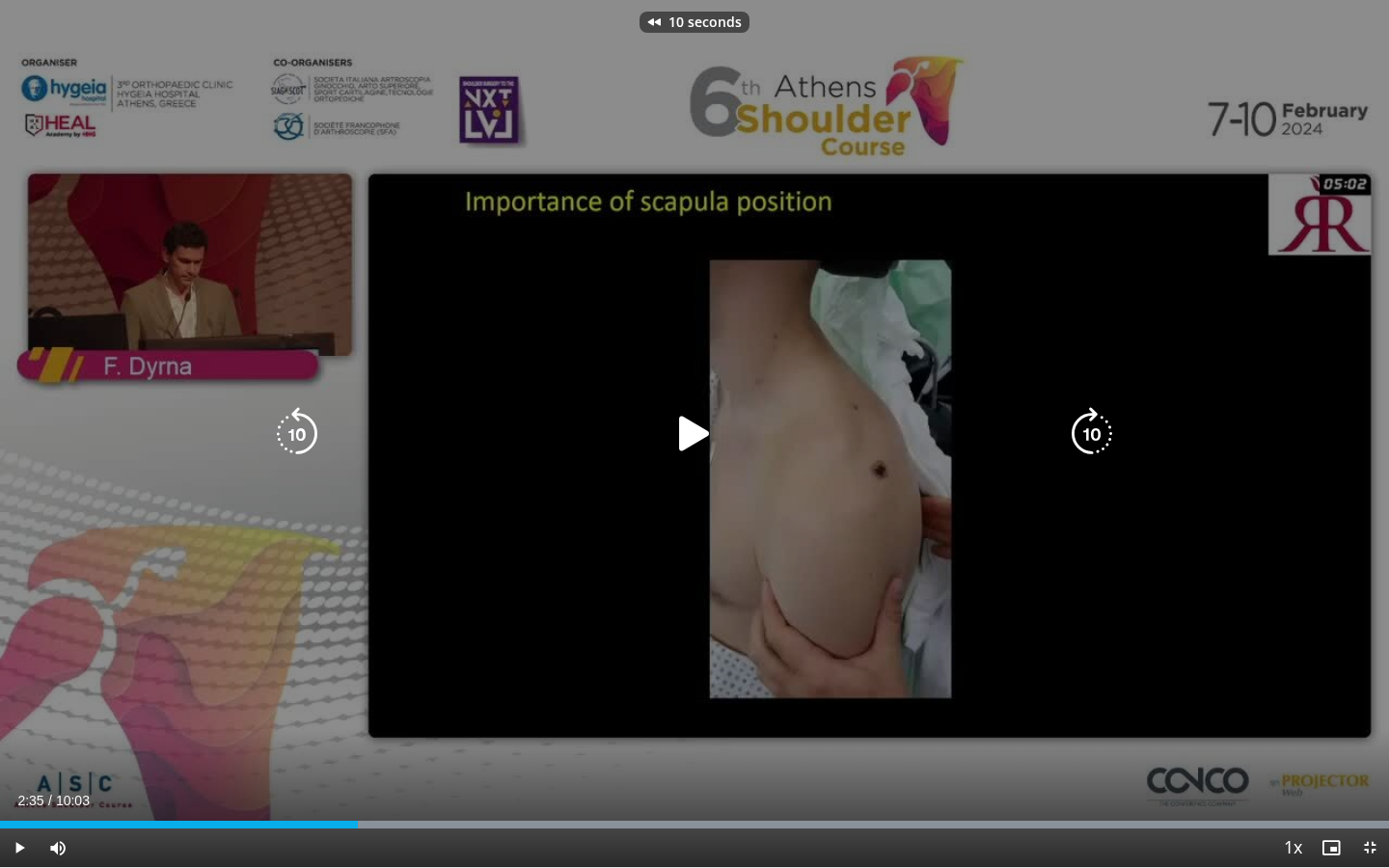 click at bounding box center (297, 434) 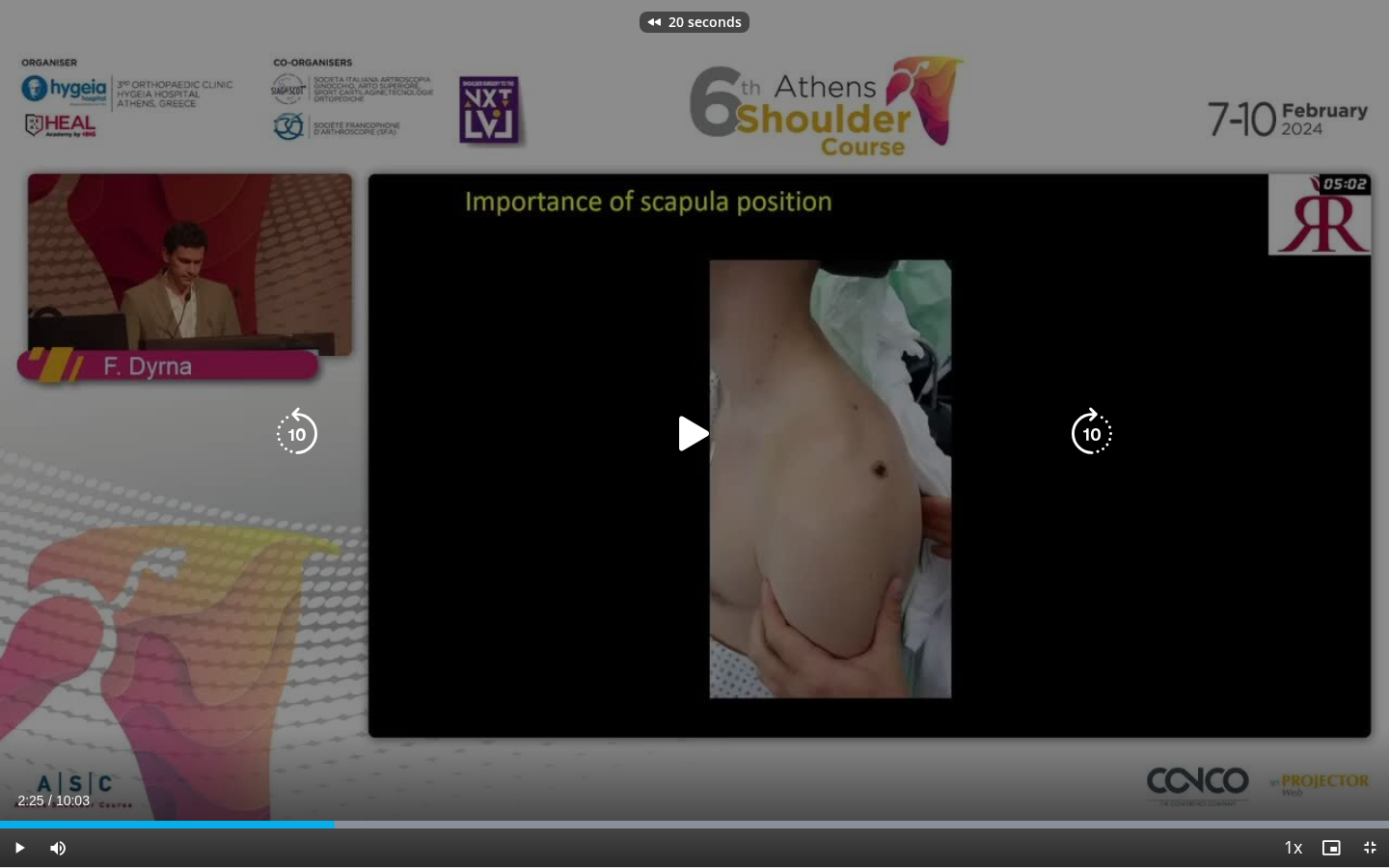 click at bounding box center (297, 434) 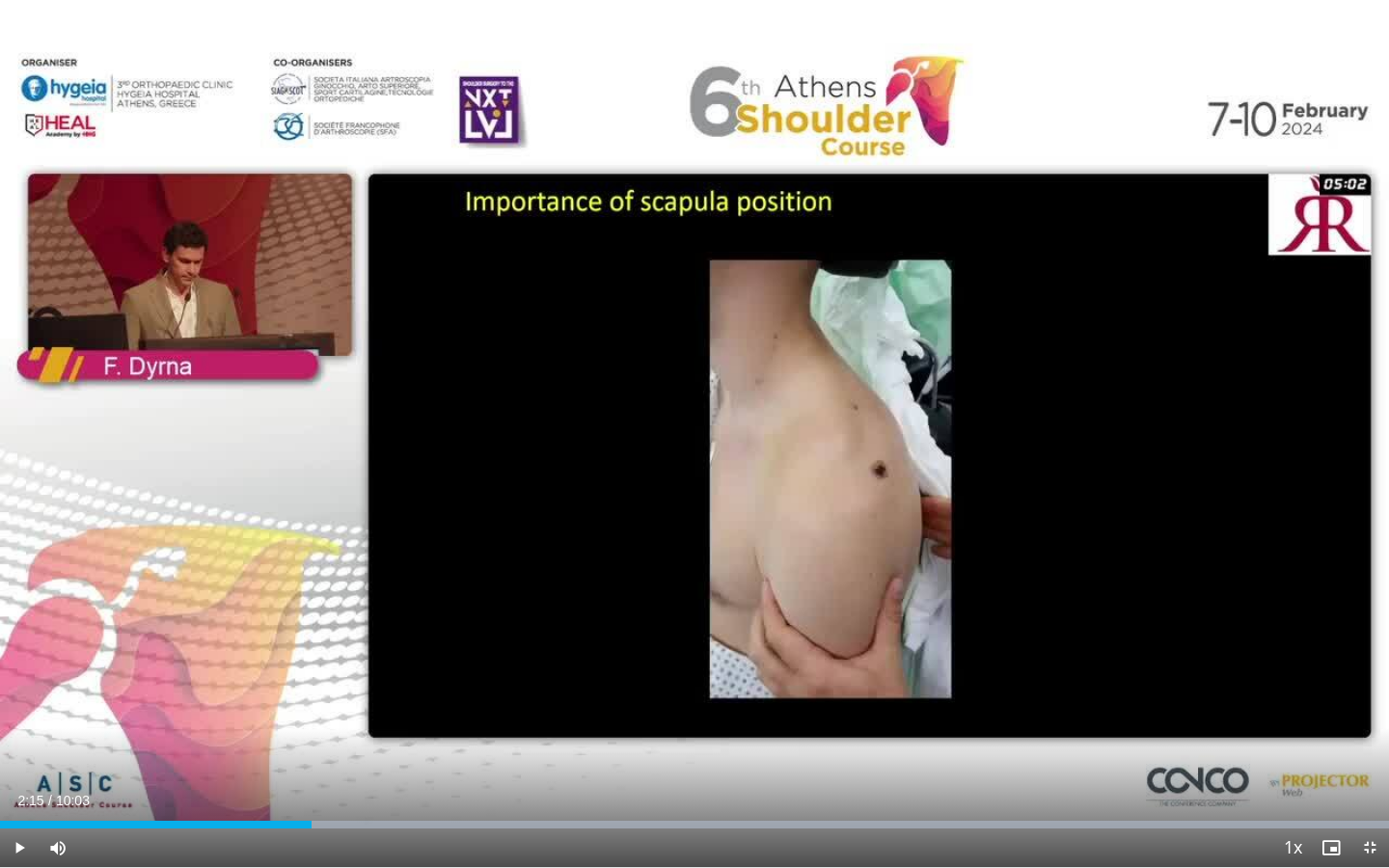 click on "30 seconds
Tap to unmute" at bounding box center (694, 433) 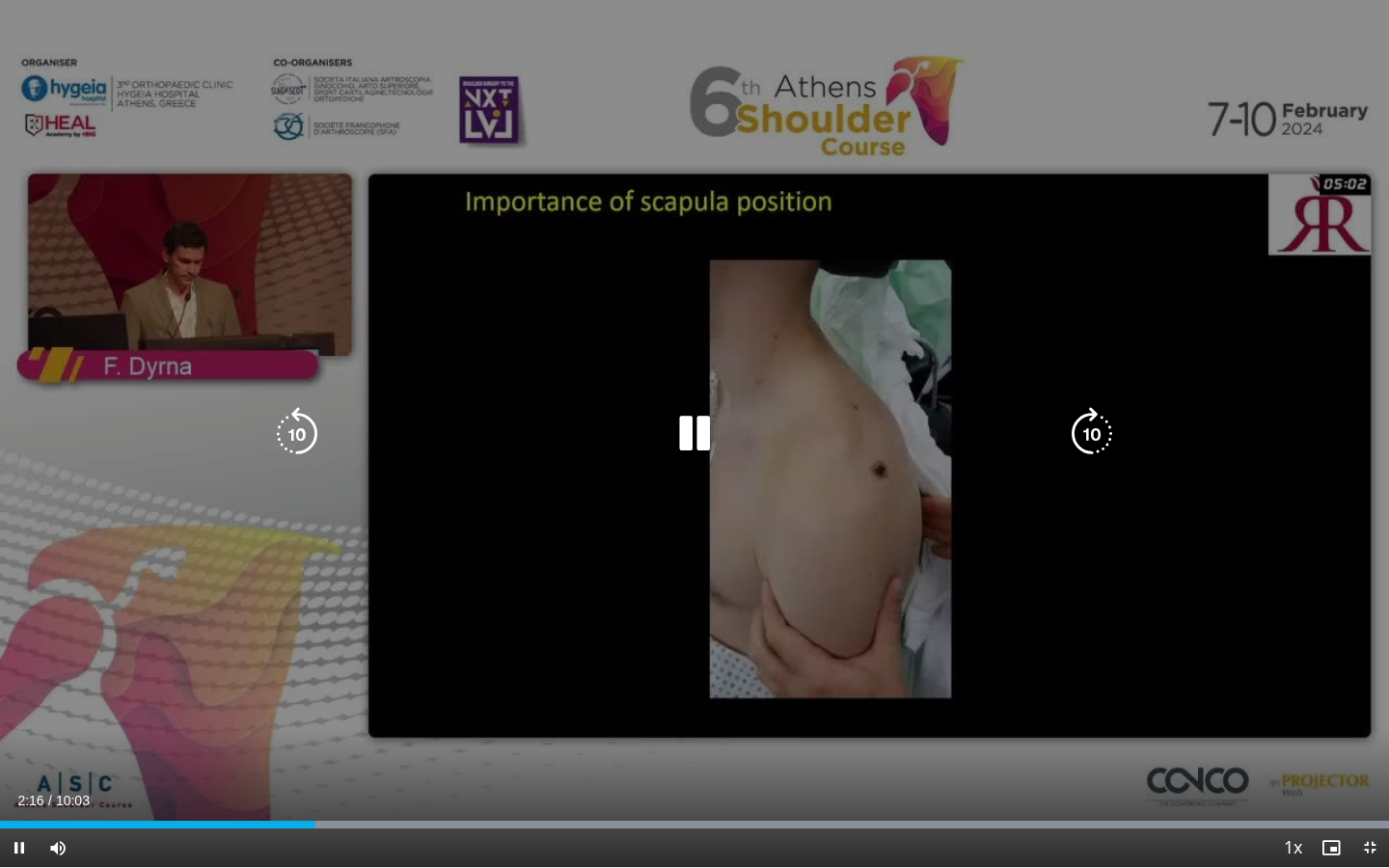 click at bounding box center [297, 434] 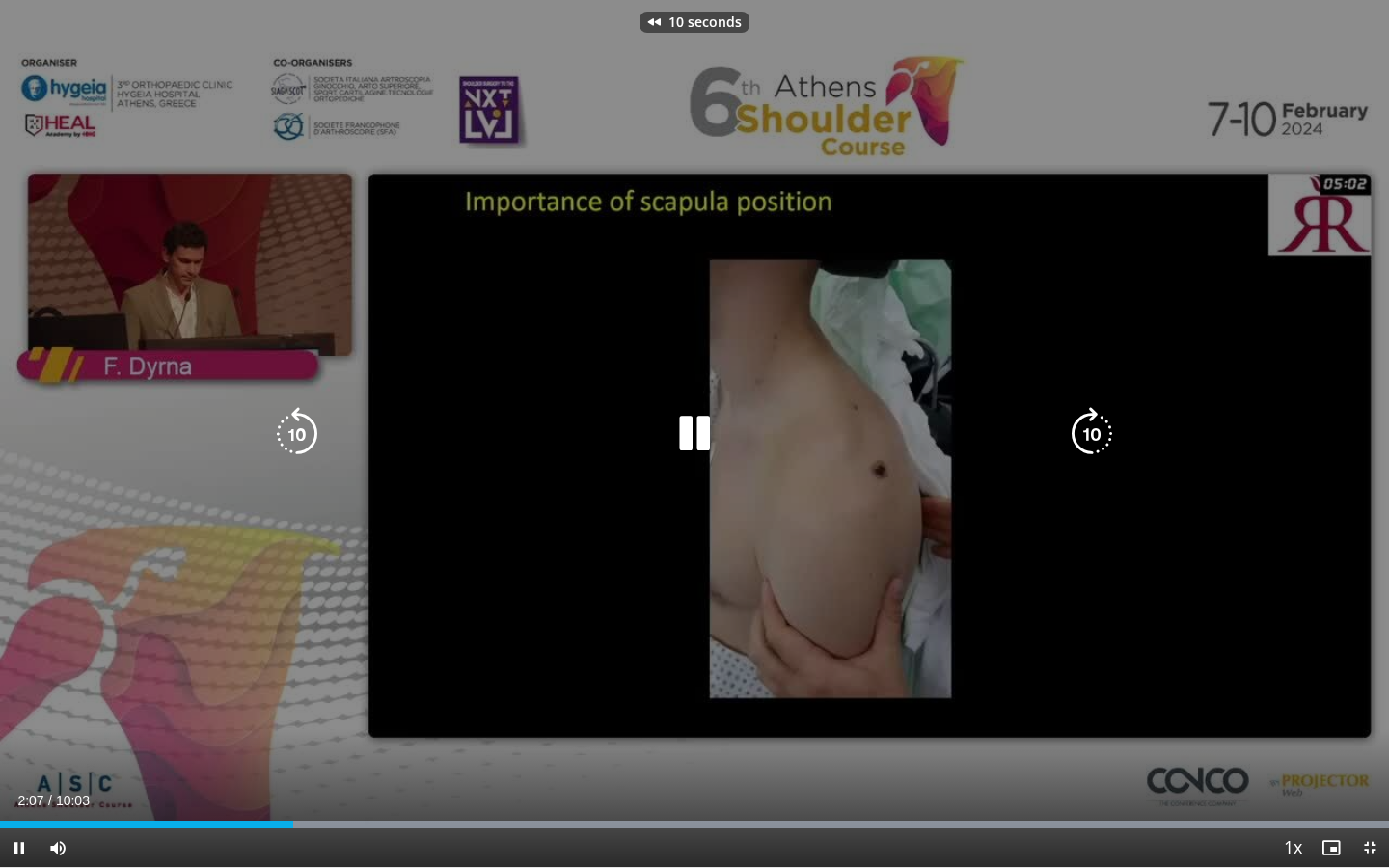 click at bounding box center (297, 434) 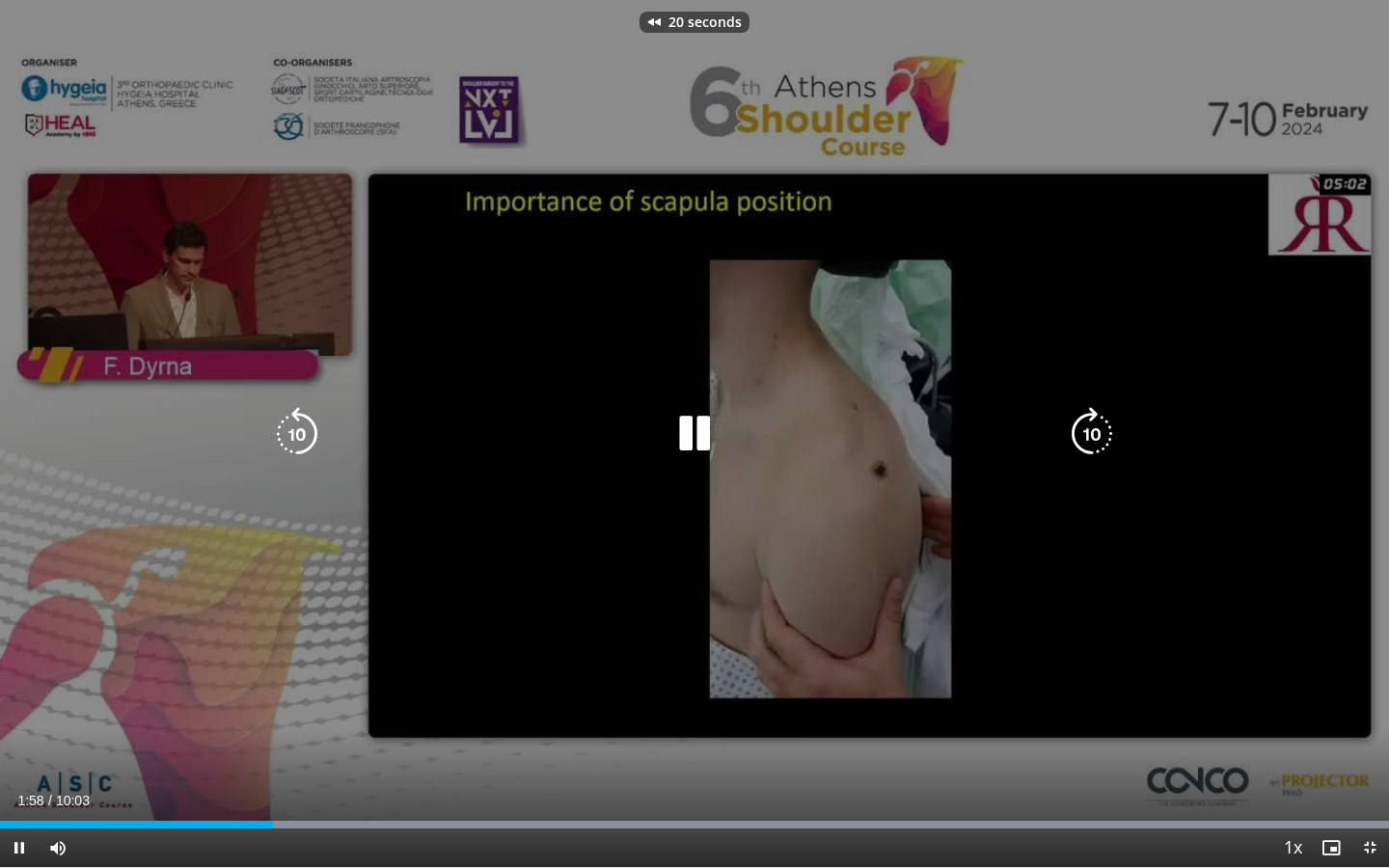 click at bounding box center [694, 434] 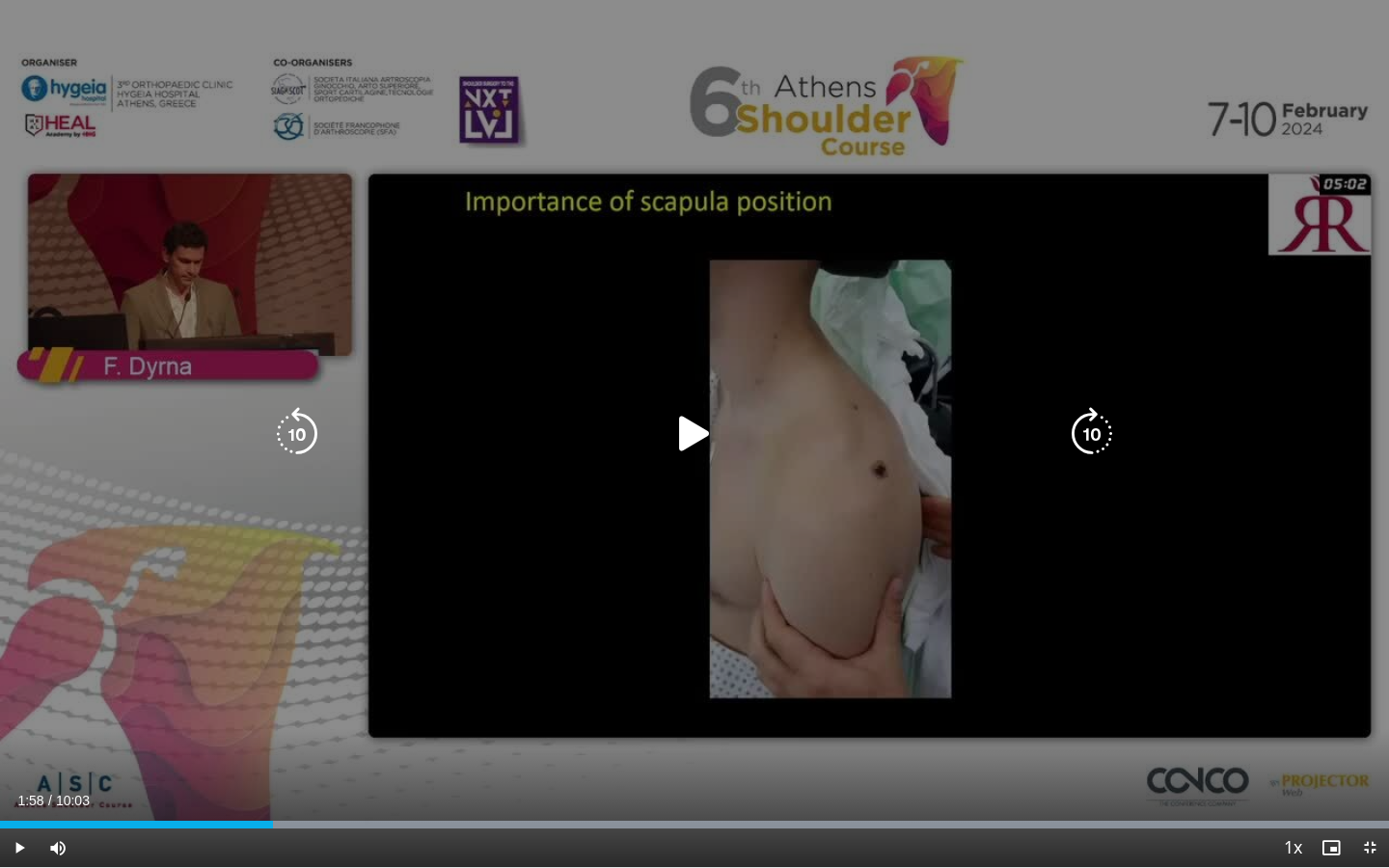 click at bounding box center [1092, 434] 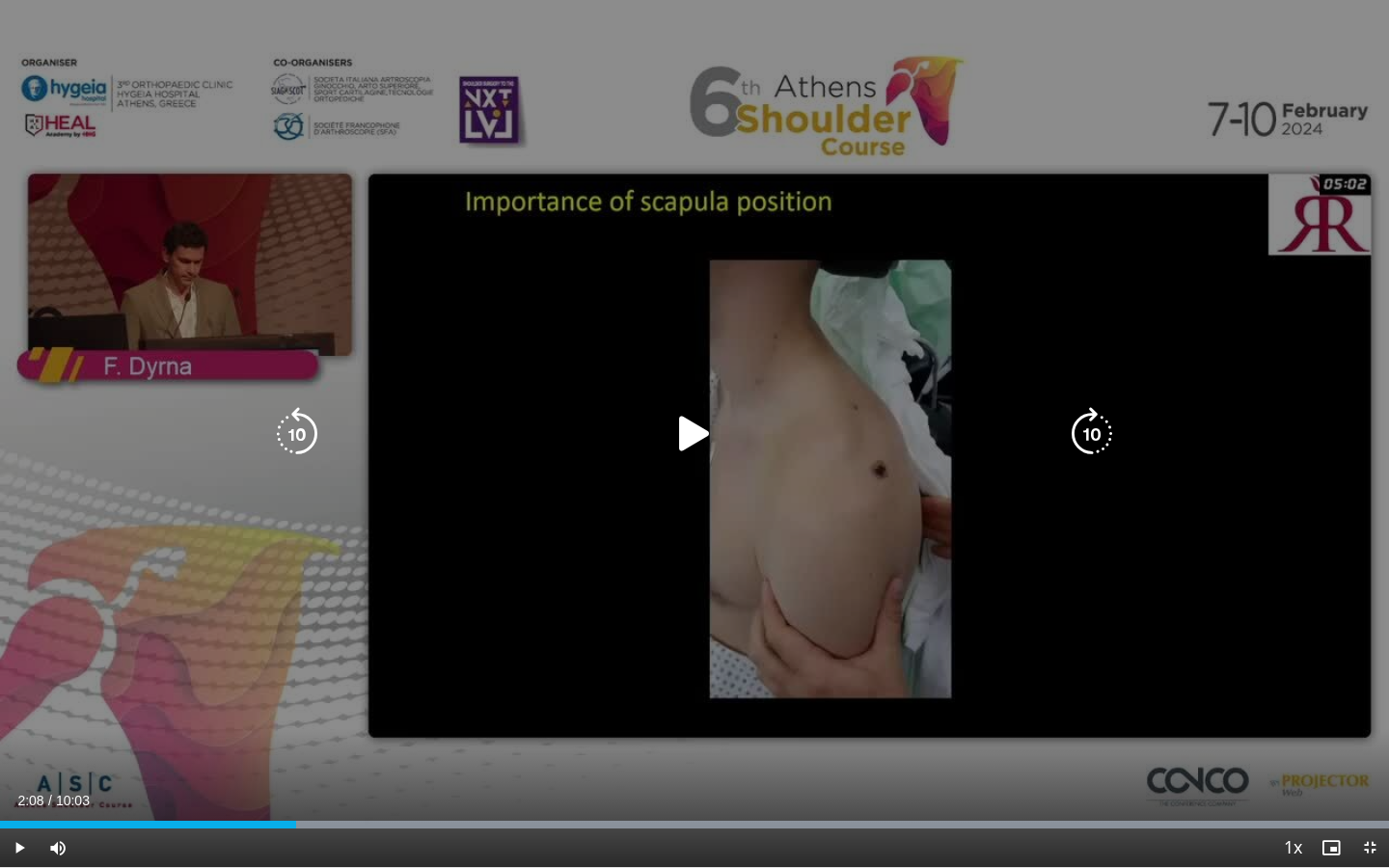 click at bounding box center [1092, 434] 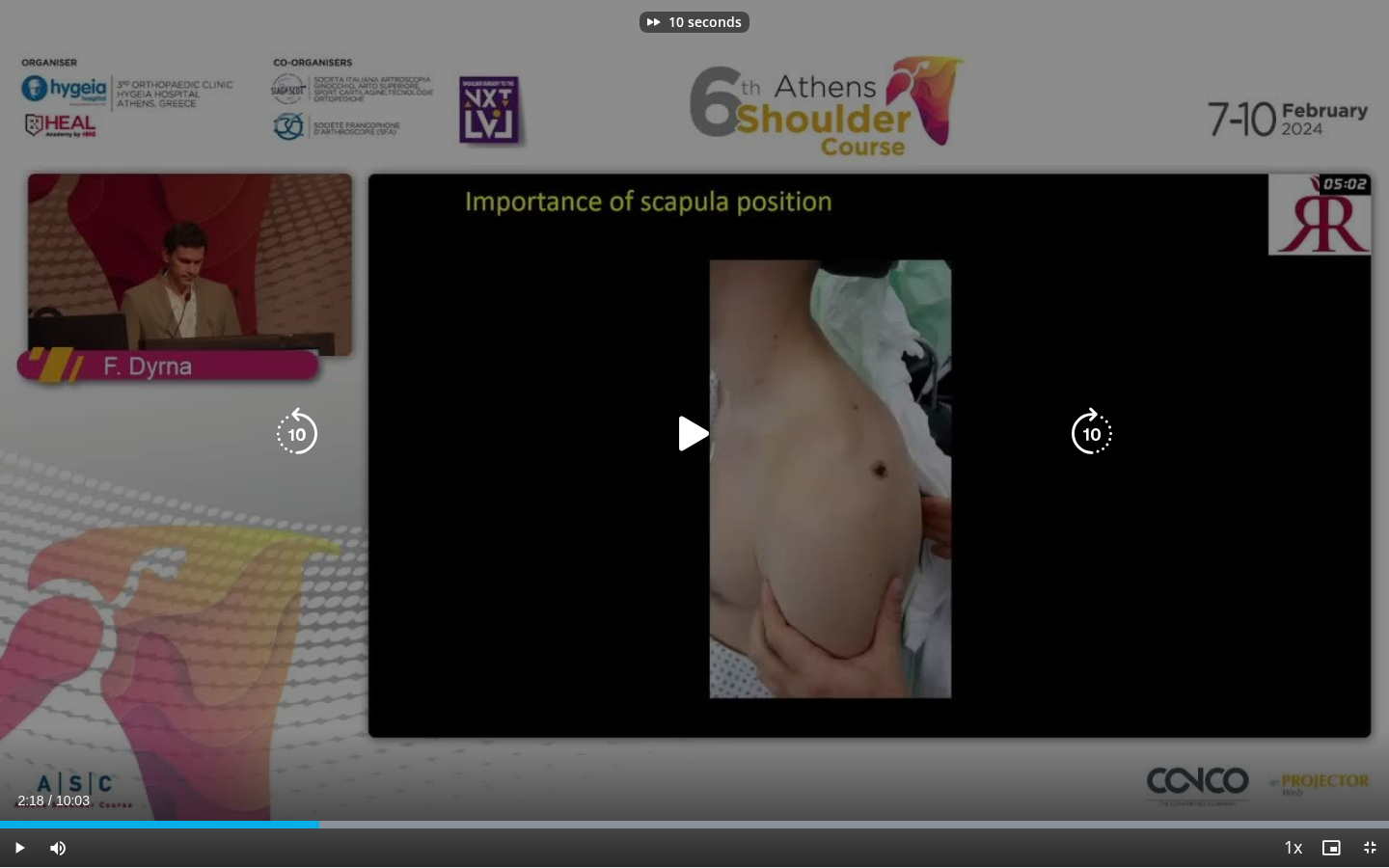 click at bounding box center [1092, 434] 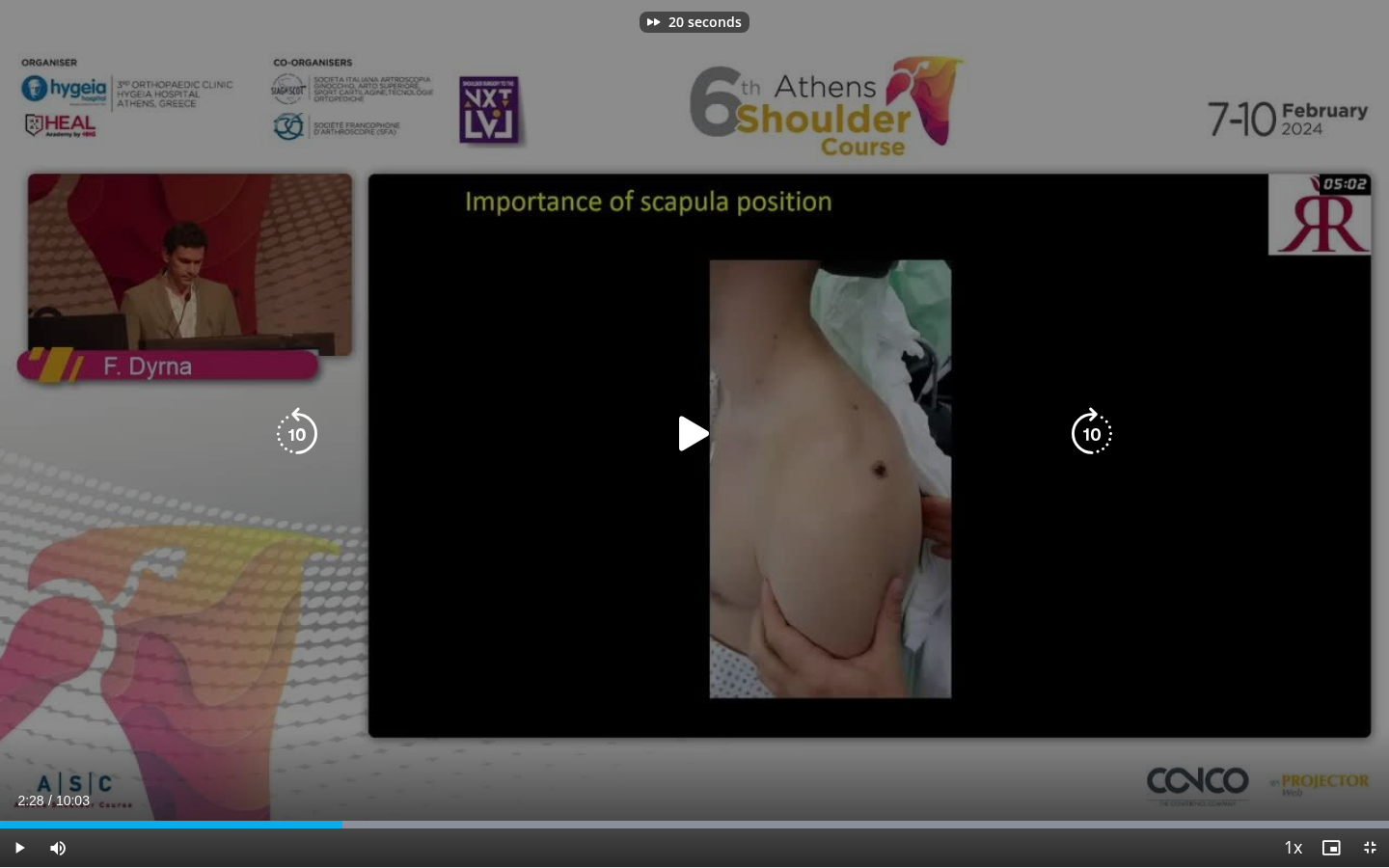 click at bounding box center [694, 434] 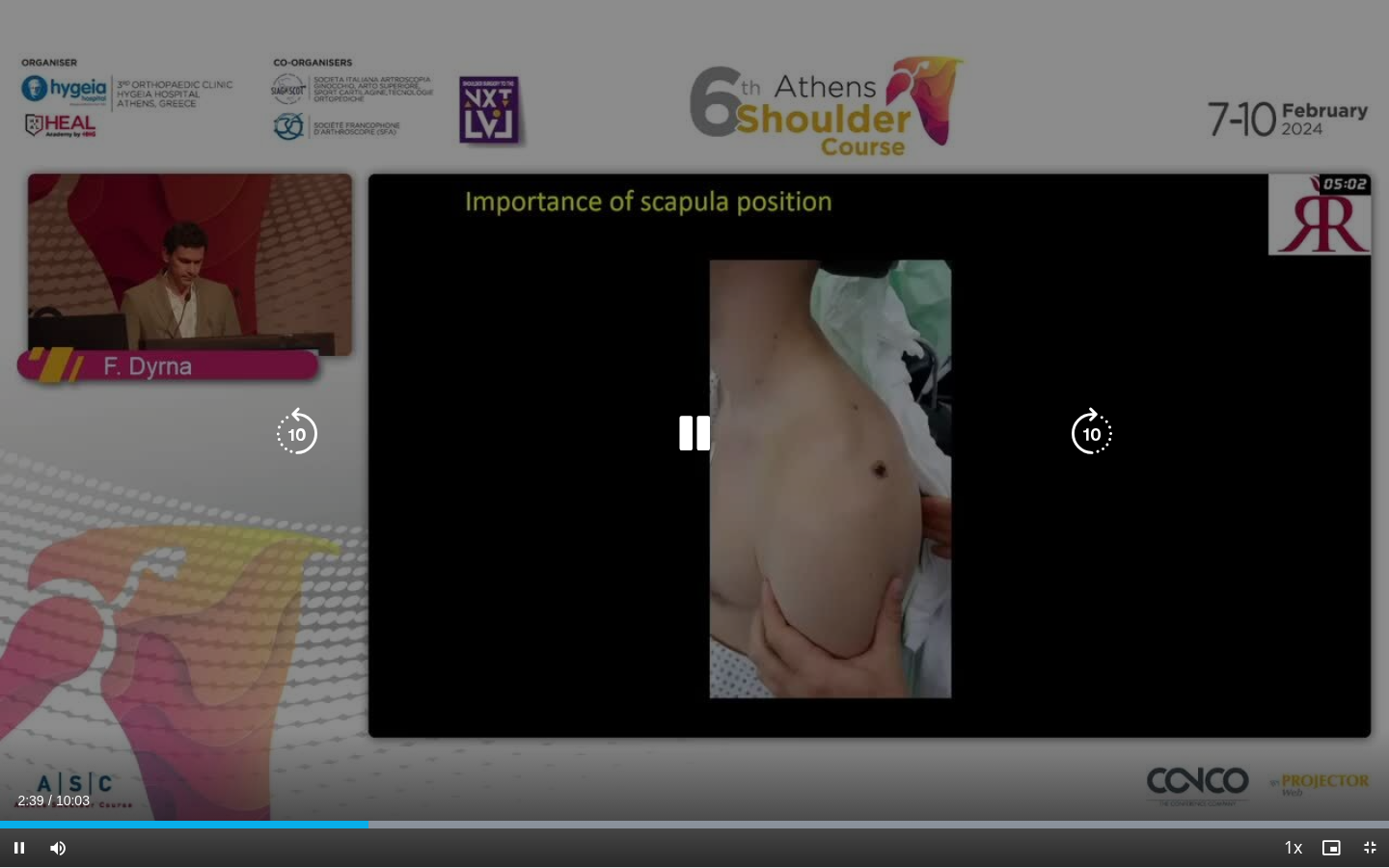 click at bounding box center (1092, 434) 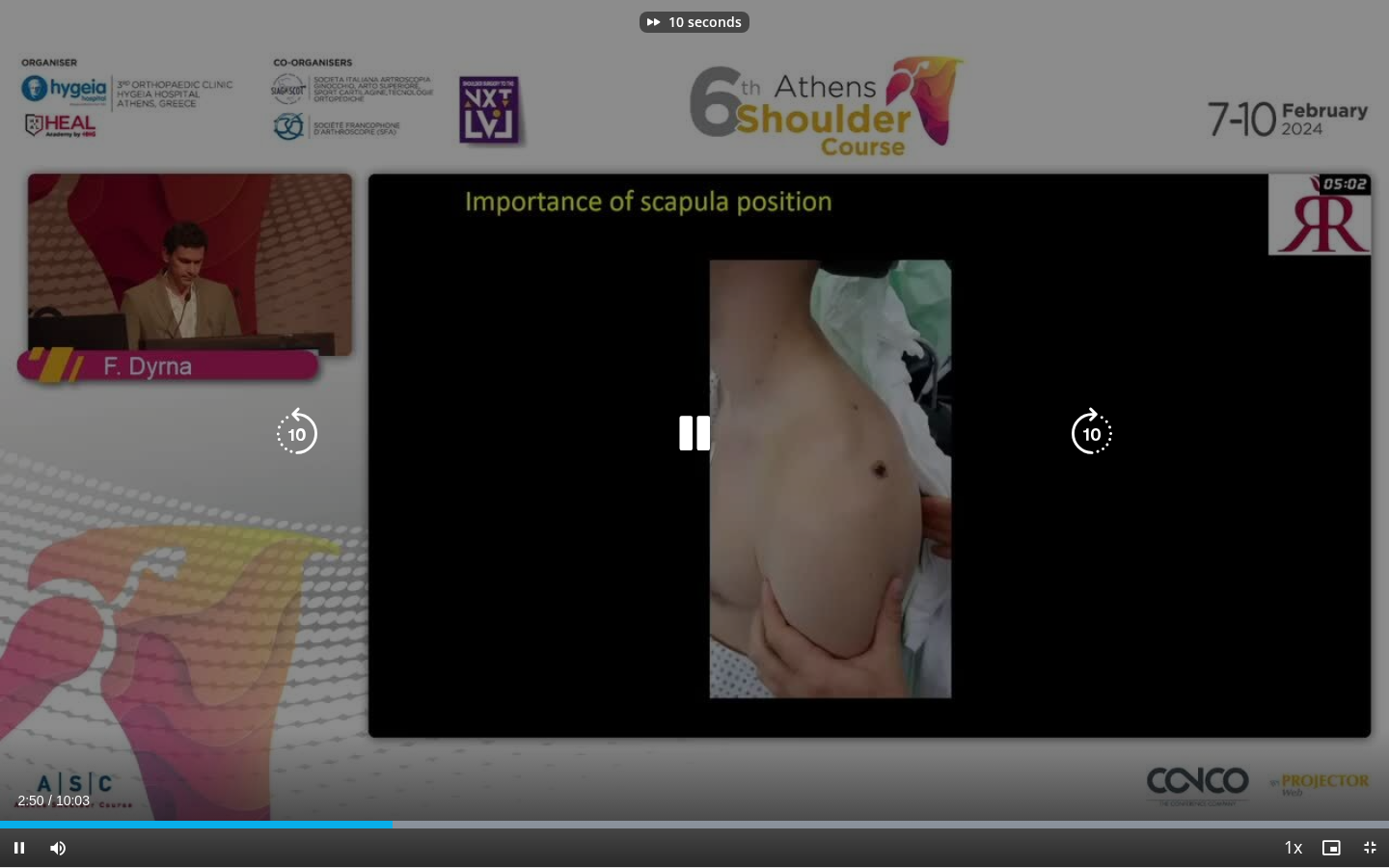 click at bounding box center (1092, 434) 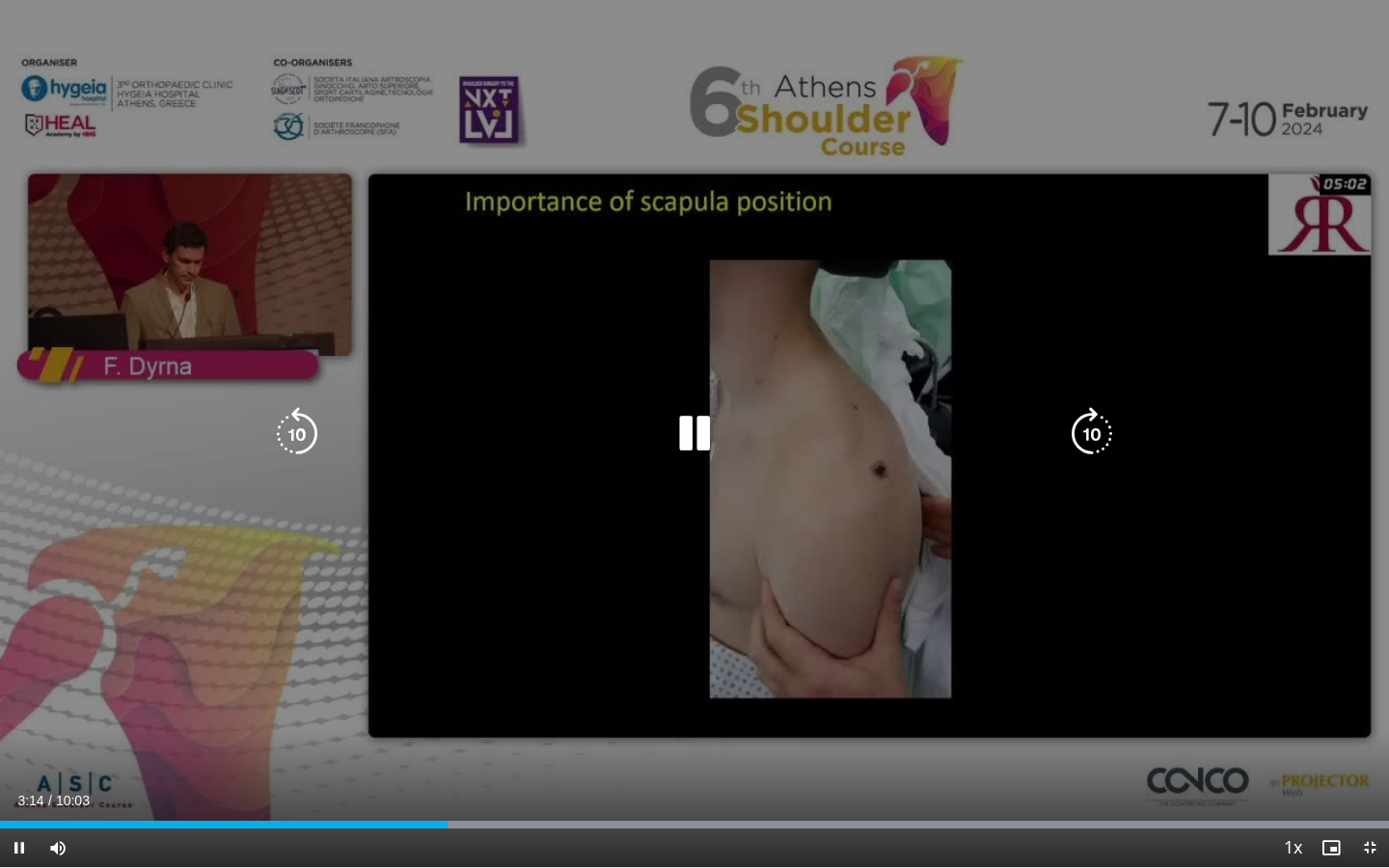 click at bounding box center (694, 434) 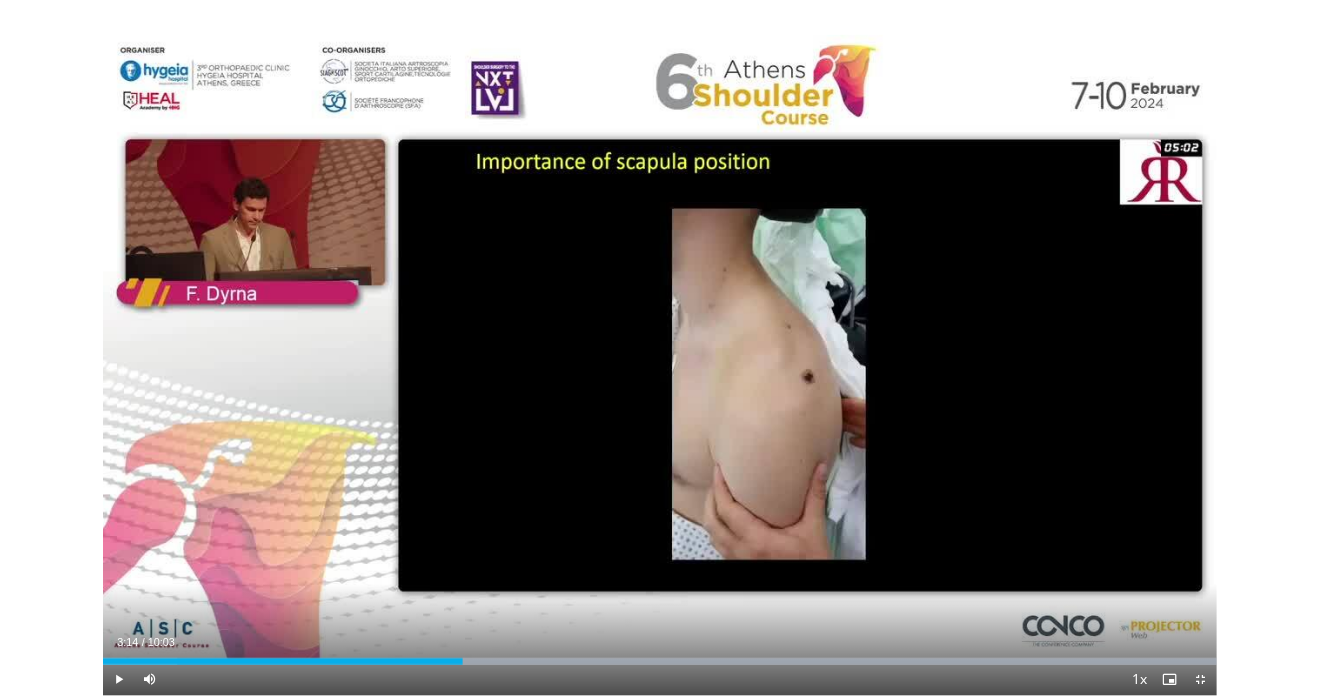 scroll, scrollTop: 458, scrollLeft: 0, axis: vertical 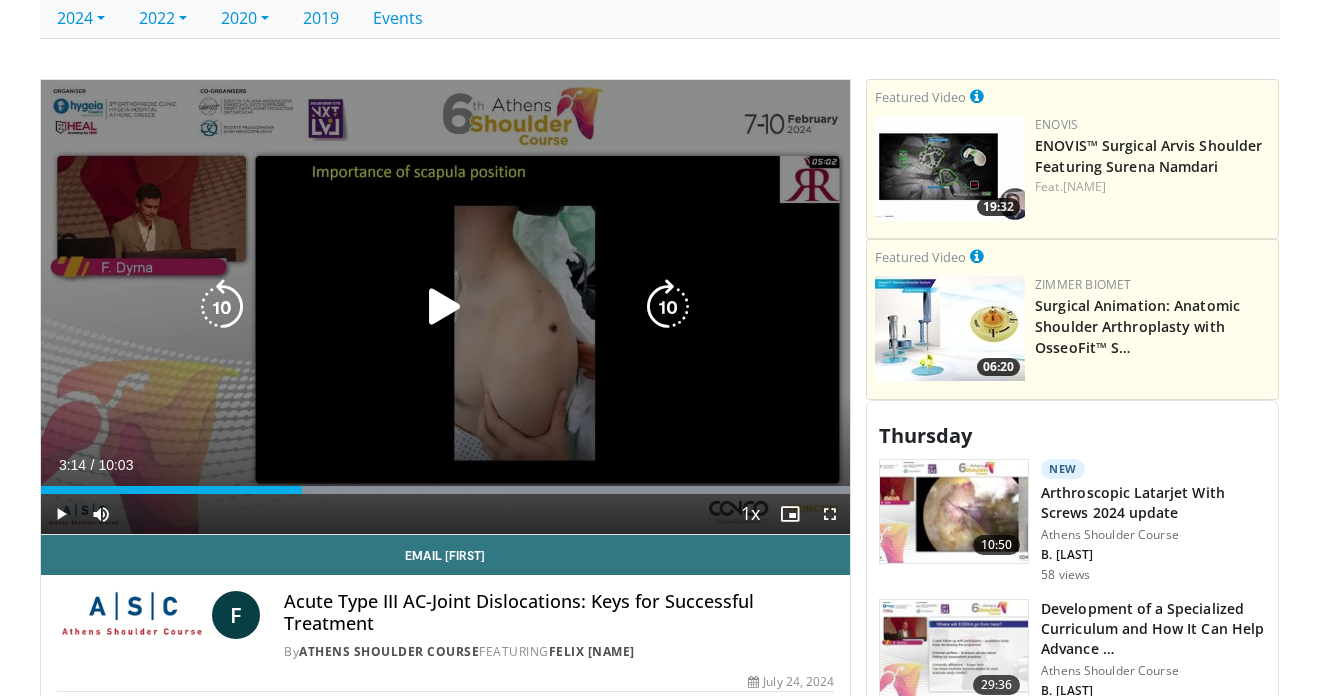 click at bounding box center [445, 307] 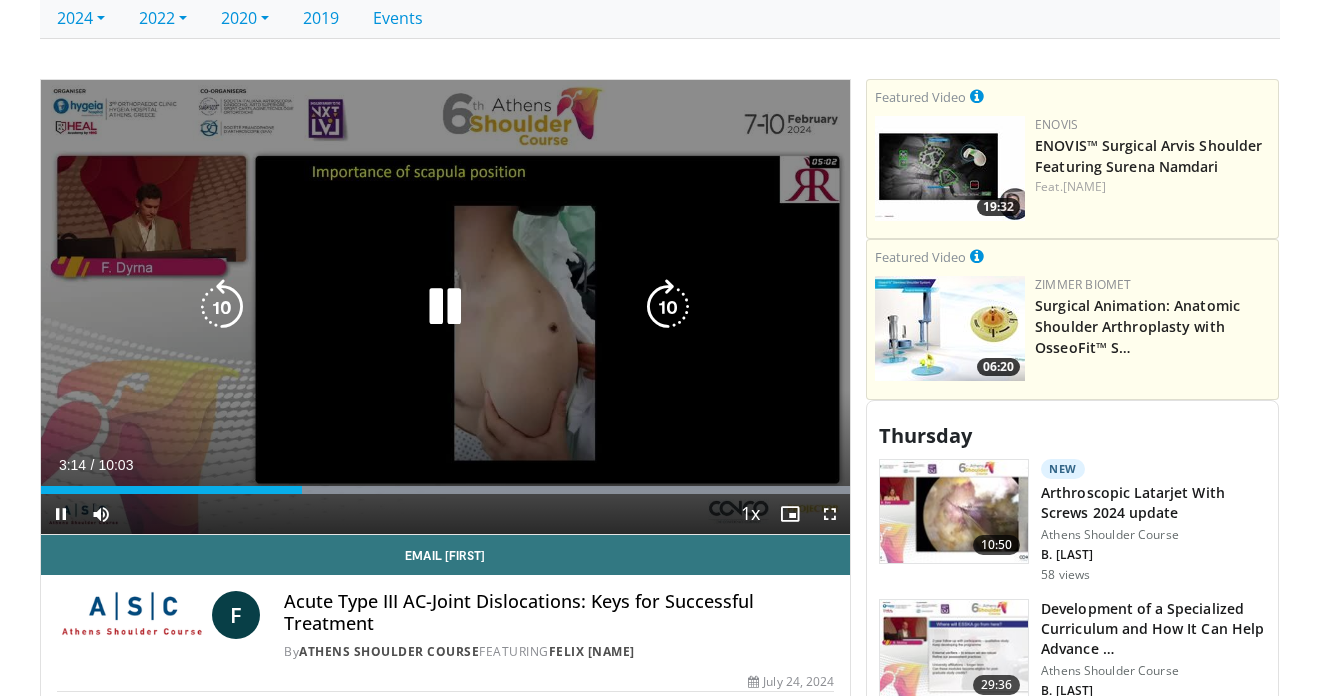click at bounding box center (222, 307) 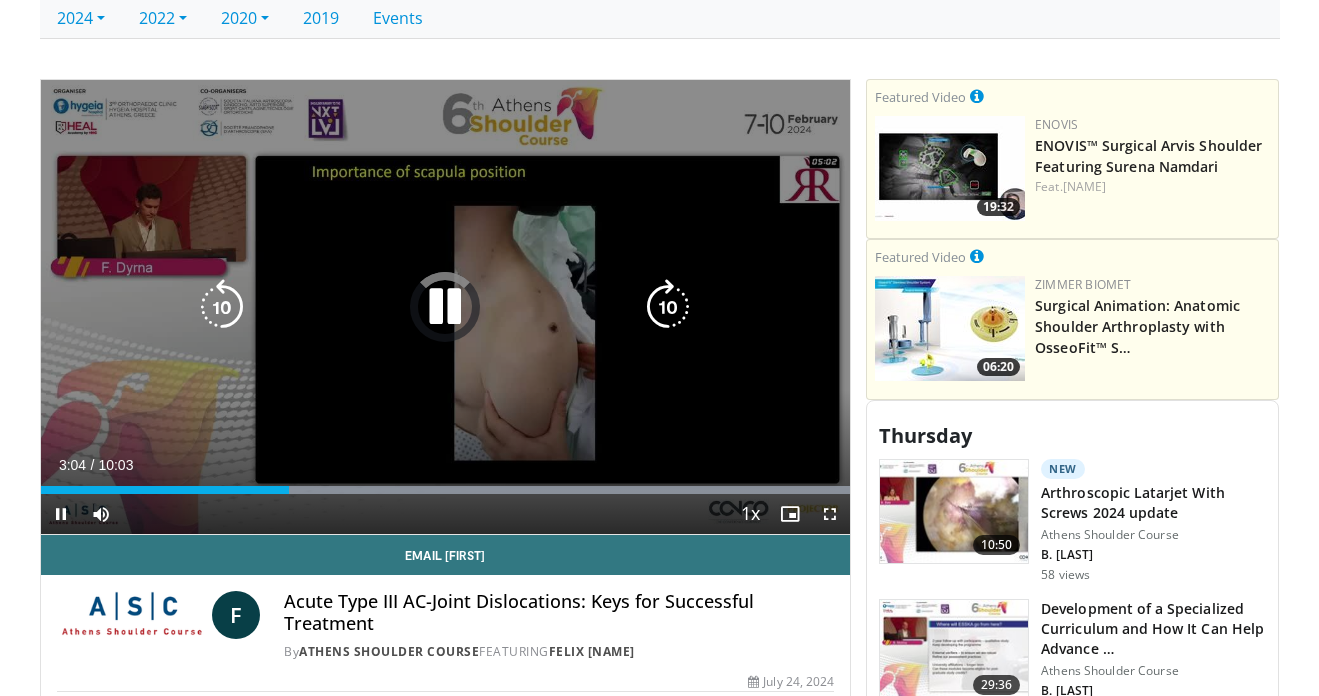 click at bounding box center (445, 307) 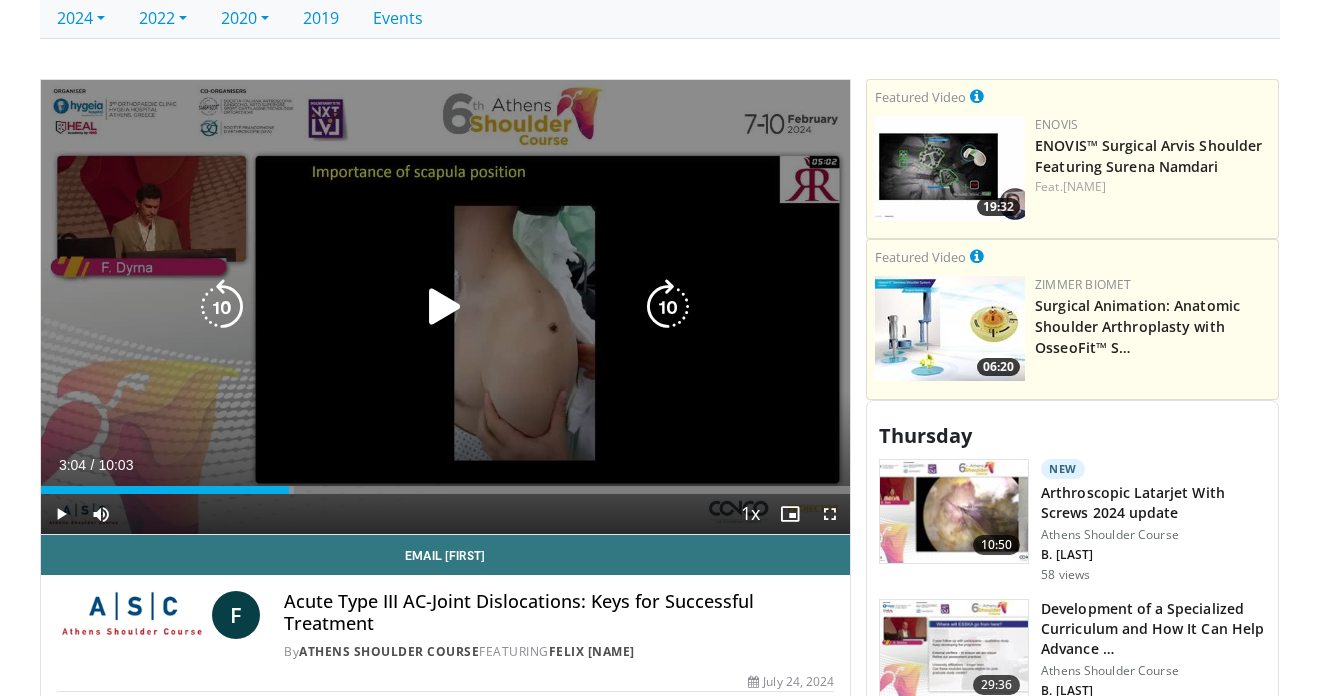 click at bounding box center [445, 307] 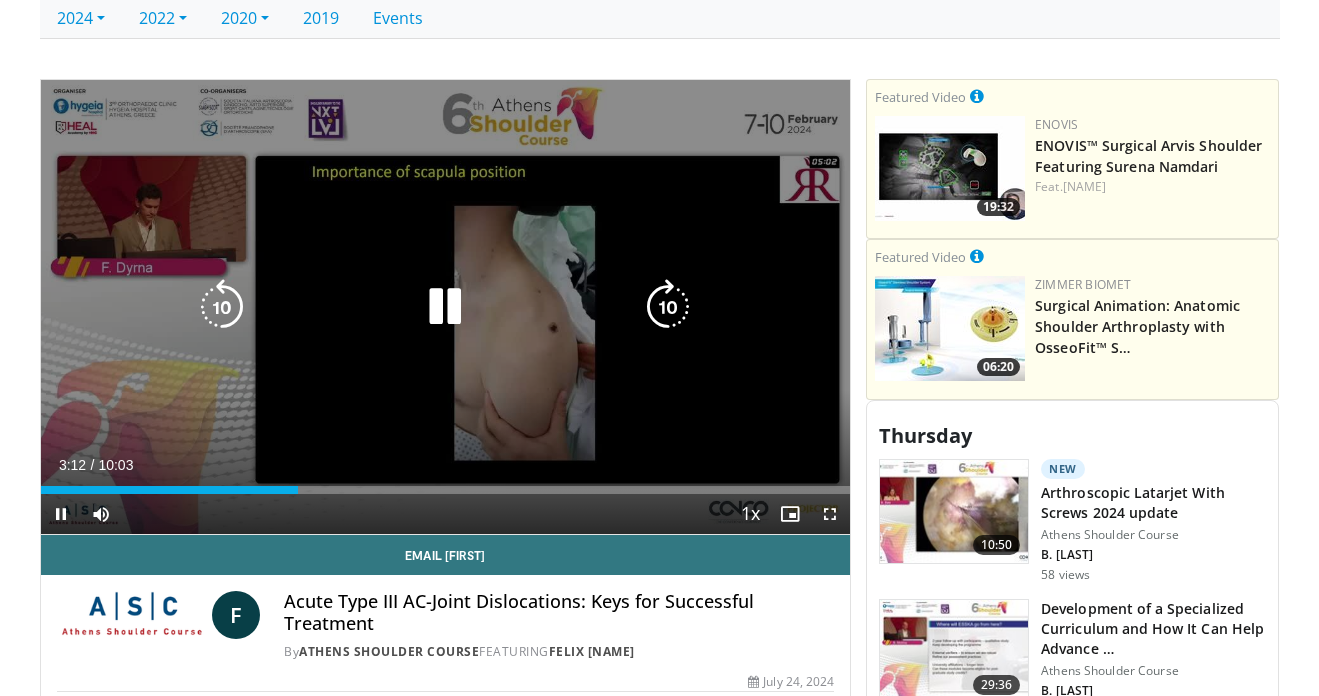 click at bounding box center (445, 307) 